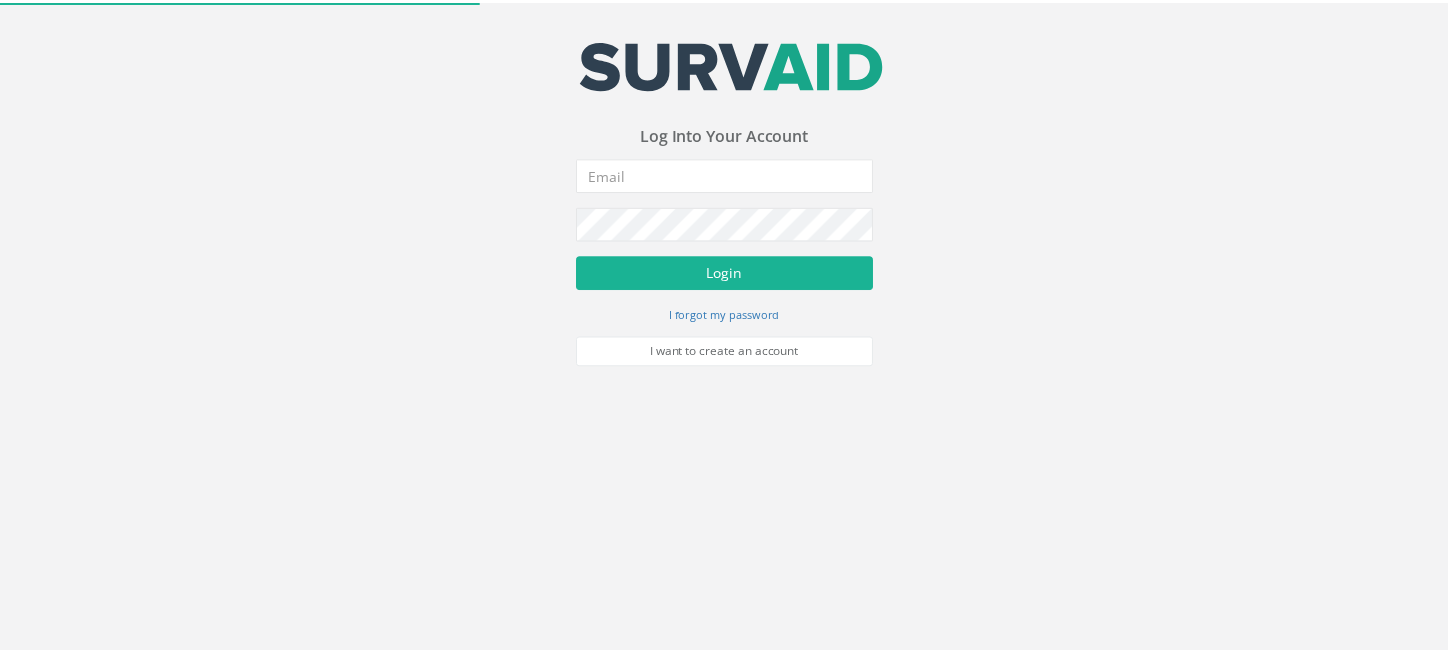 scroll, scrollTop: 0, scrollLeft: 0, axis: both 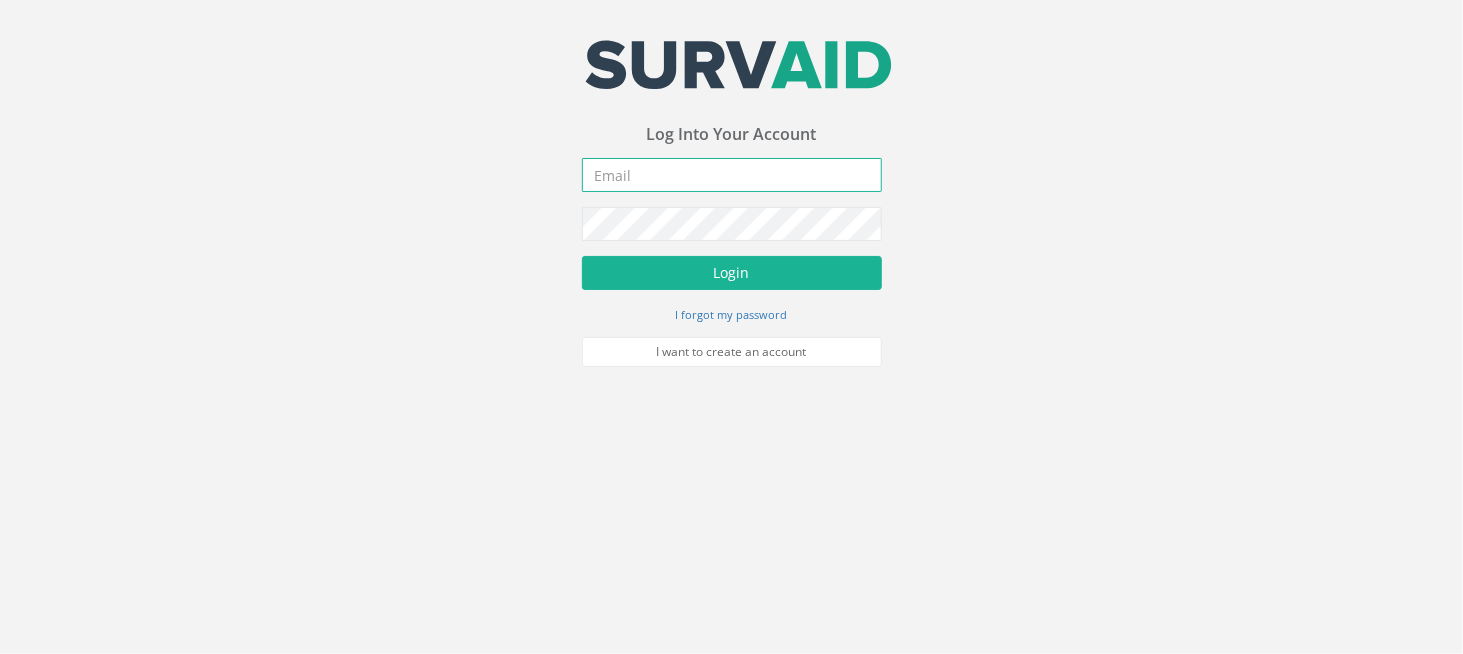 click at bounding box center (732, 175) 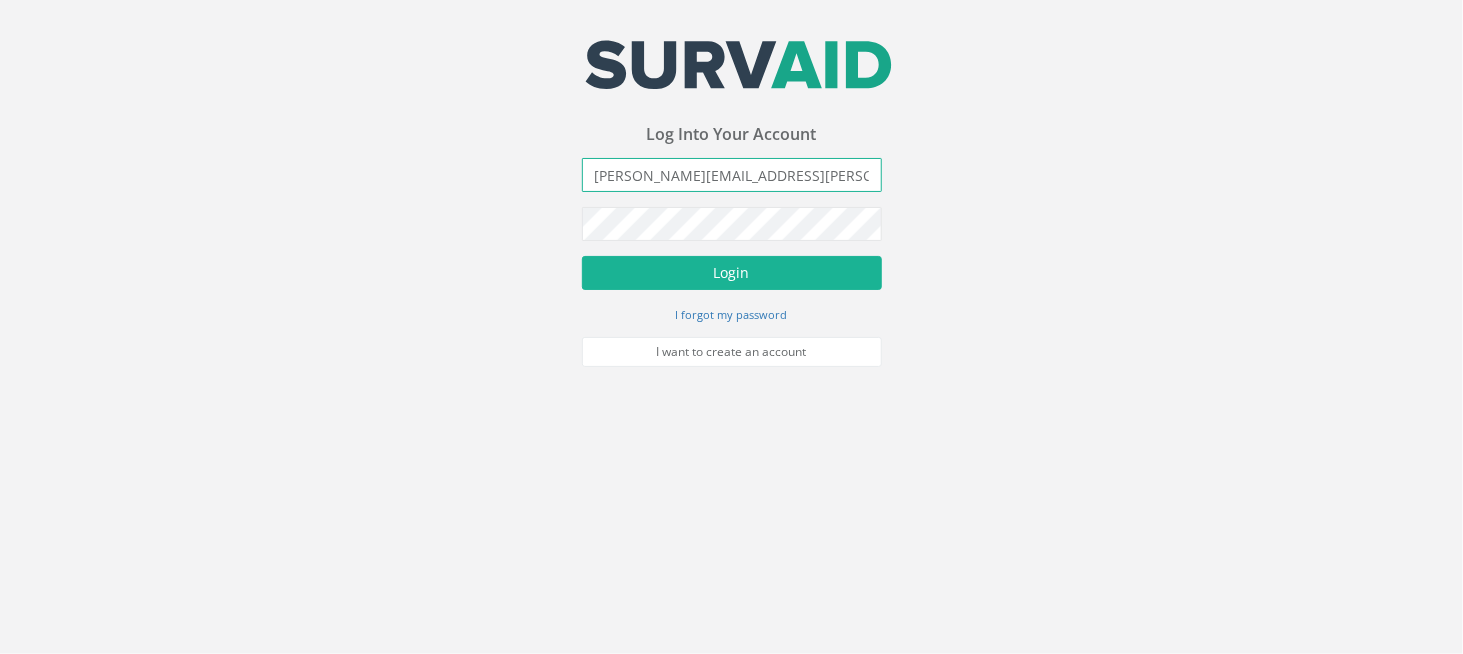 type on "[PERSON_NAME][EMAIL_ADDRESS][PERSON_NAME][DOMAIN_NAME]" 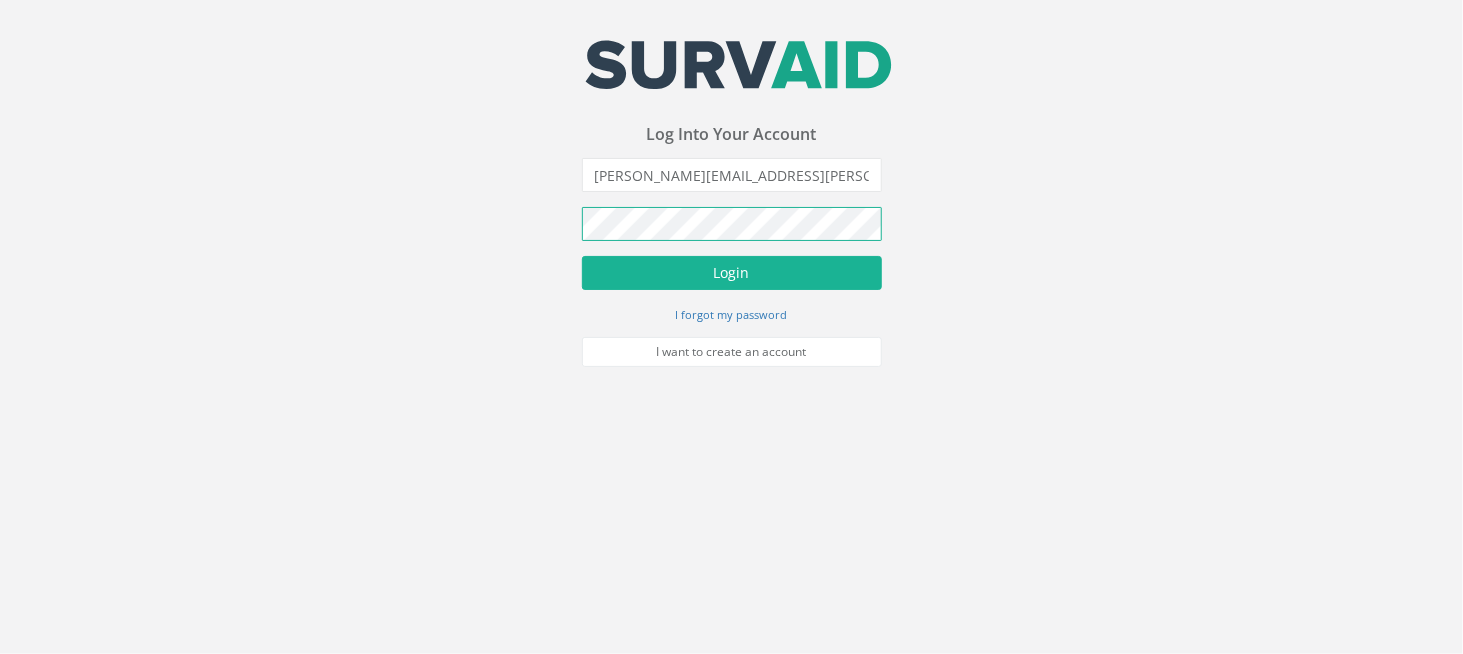 click on "Login" at bounding box center [732, 273] 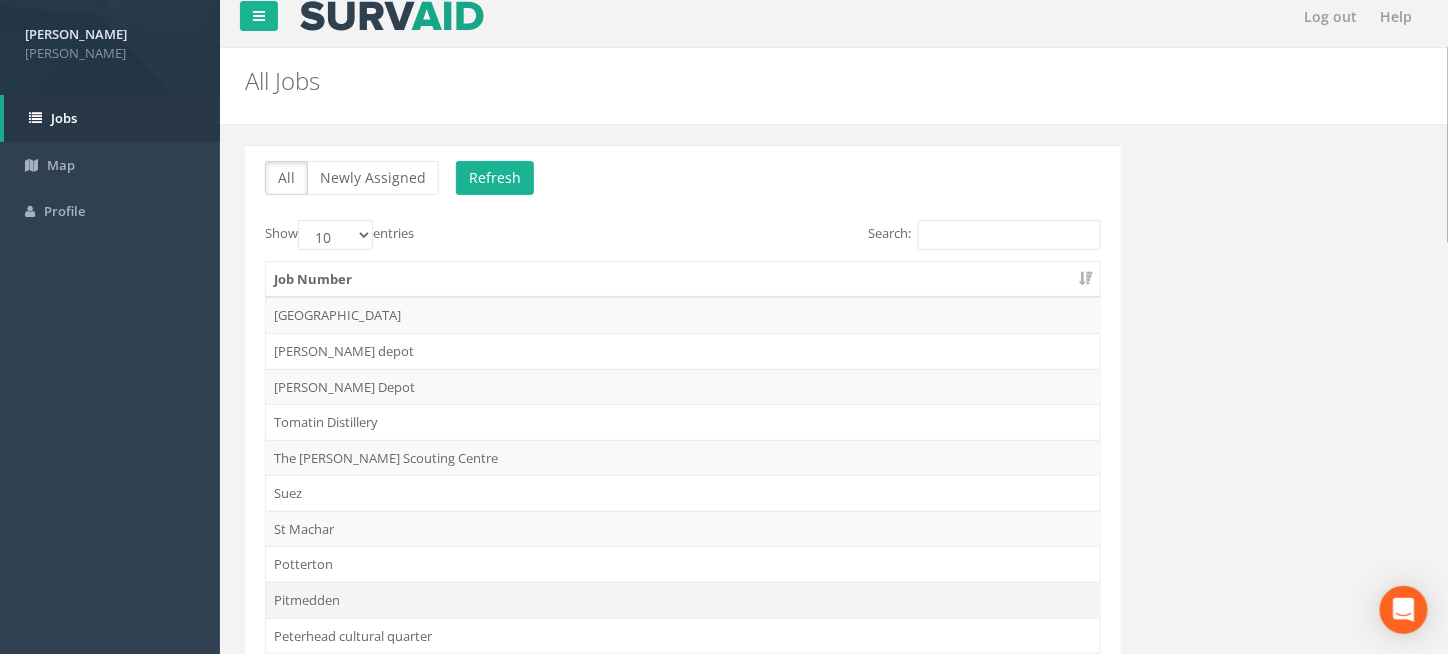 scroll, scrollTop: 0, scrollLeft: 0, axis: both 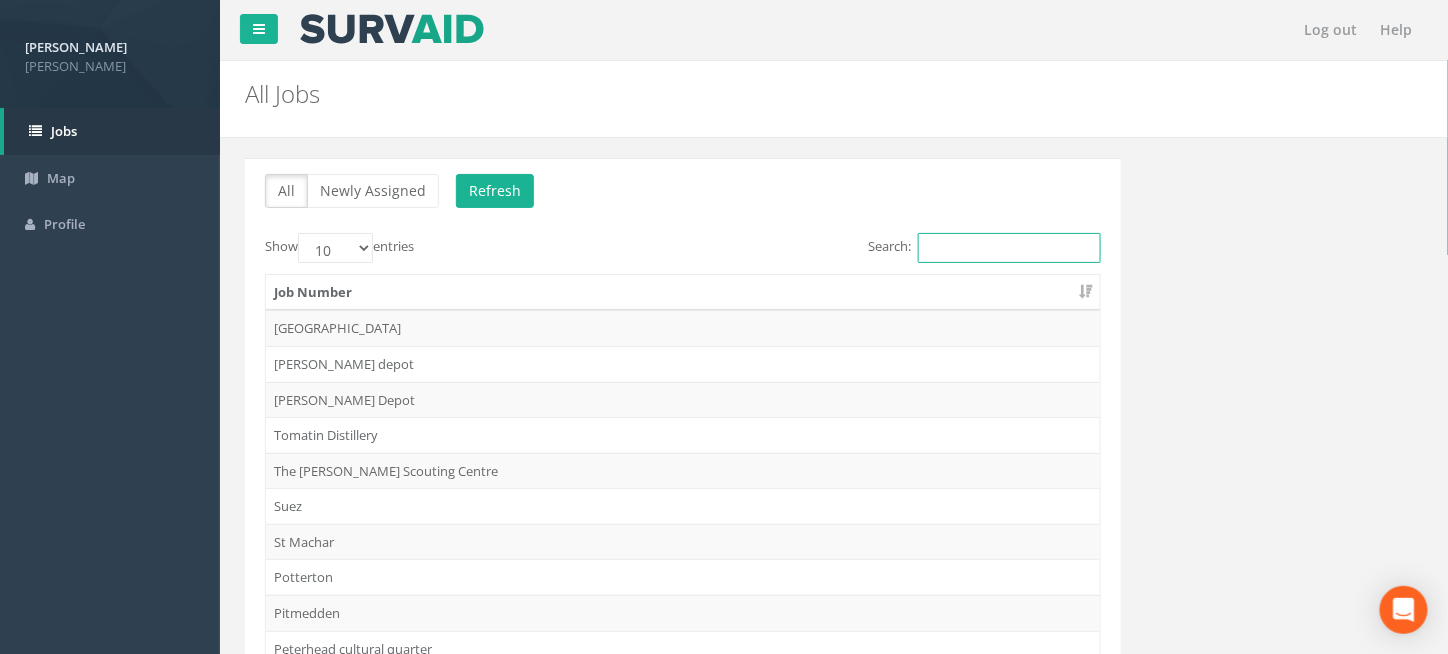 click on "Search:" at bounding box center [1009, 248] 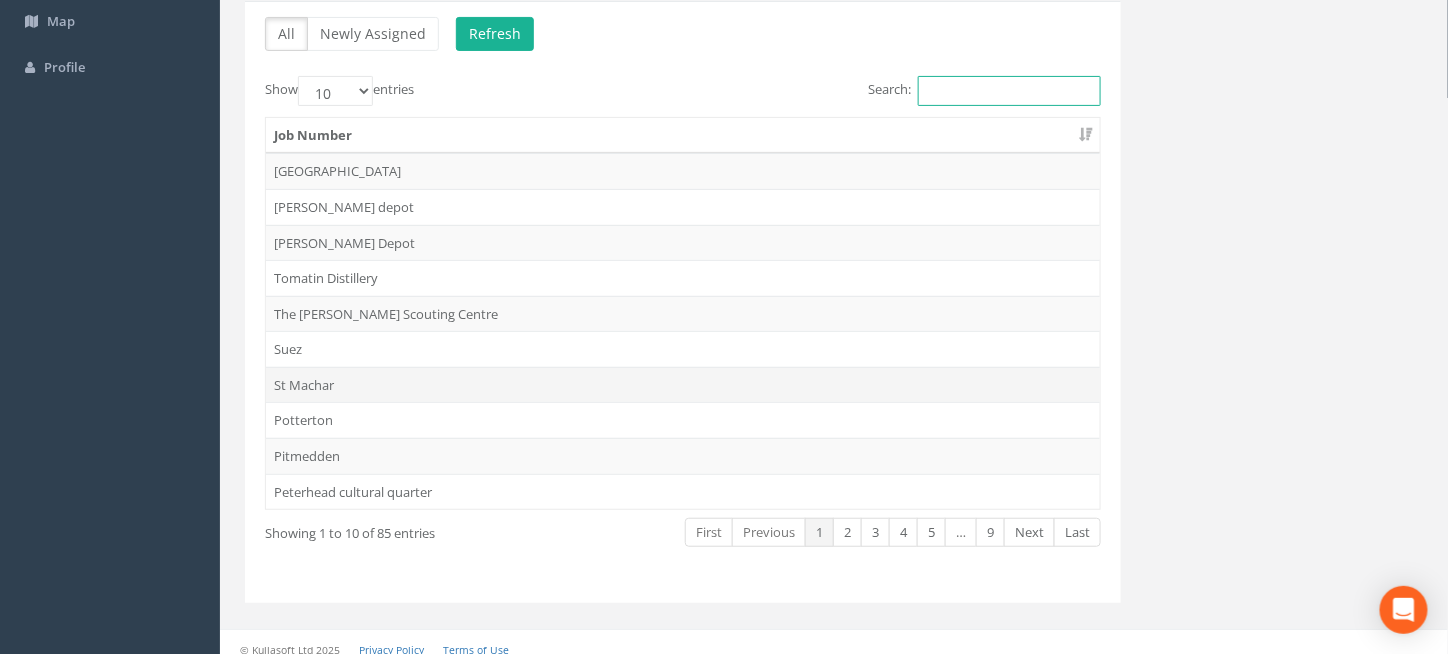 scroll, scrollTop: 162, scrollLeft: 0, axis: vertical 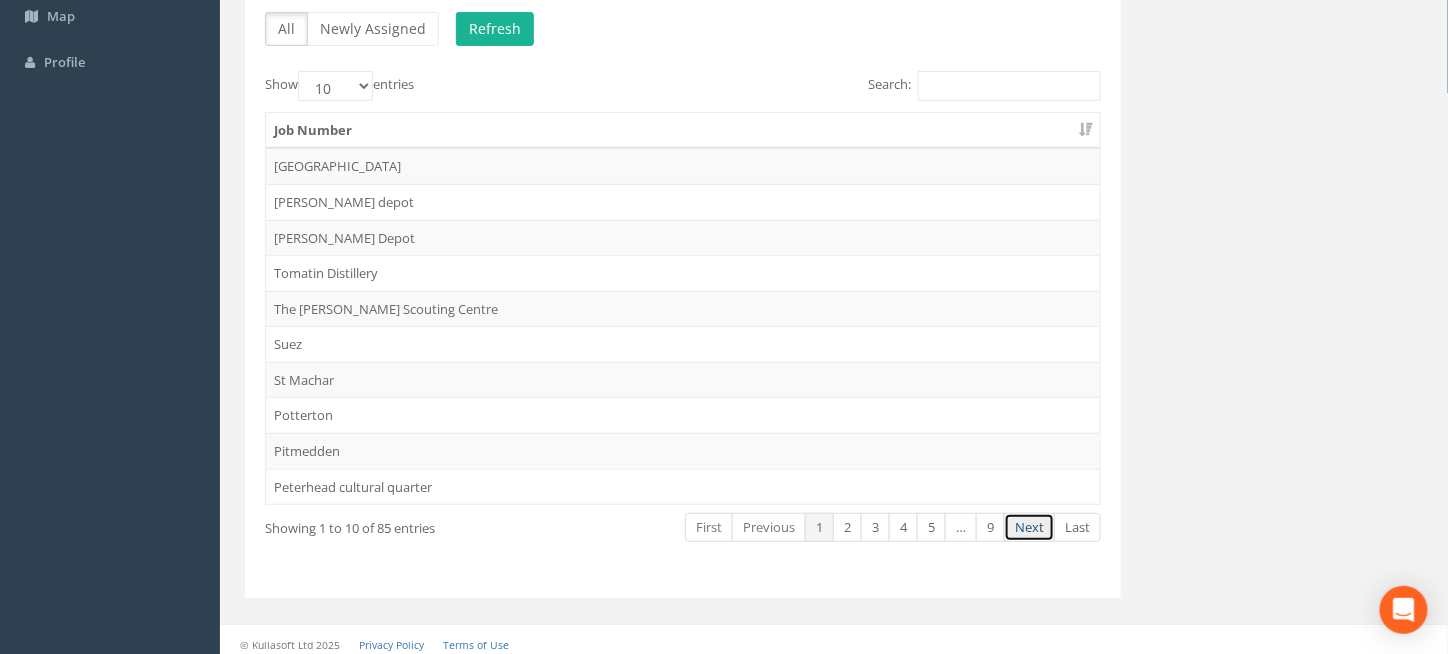 click on "Next" at bounding box center [1029, 527] 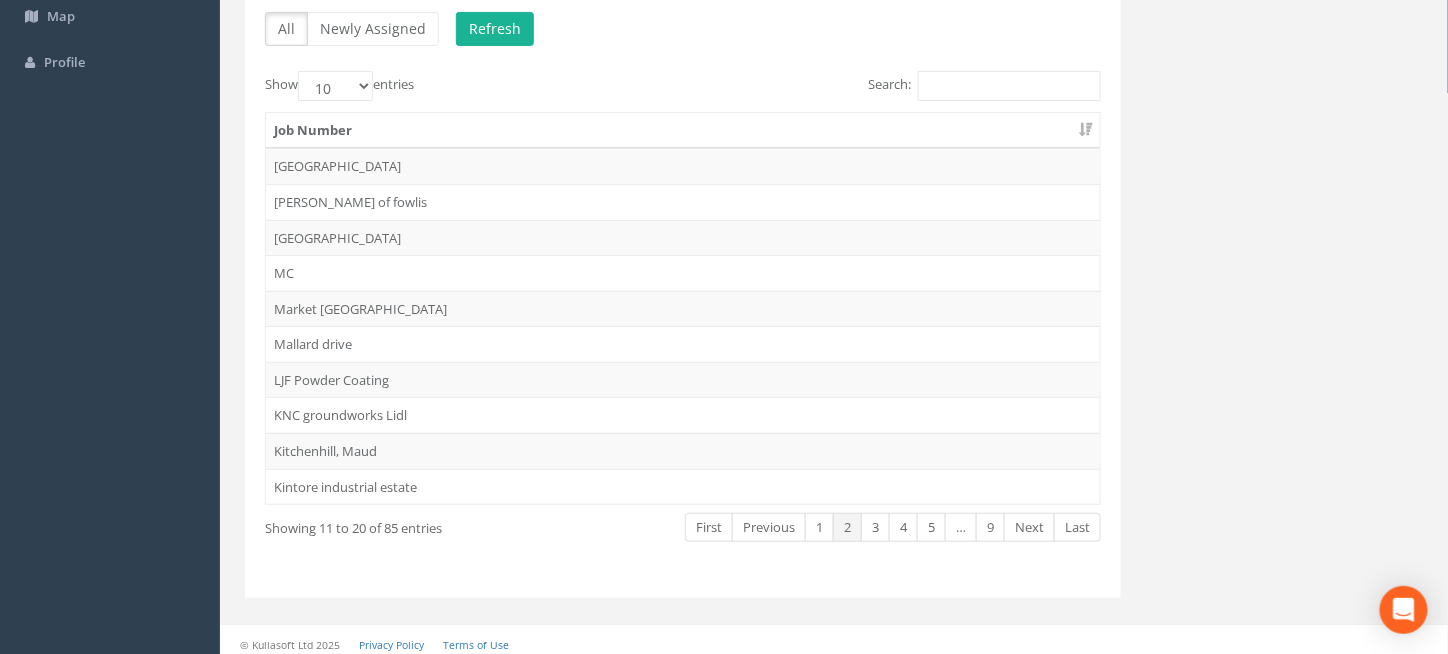 click on "Next" at bounding box center [1029, 527] 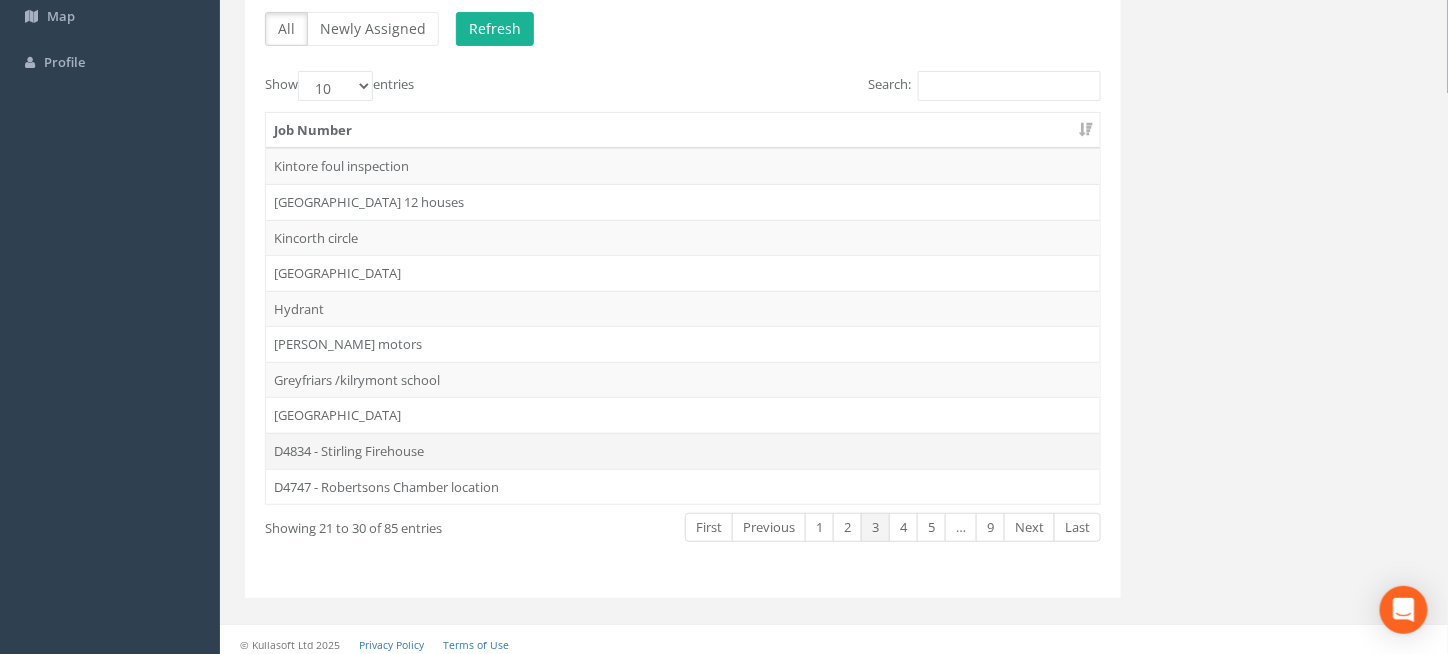 click on "D4834 - Stirling Firehouse" at bounding box center (683, 451) 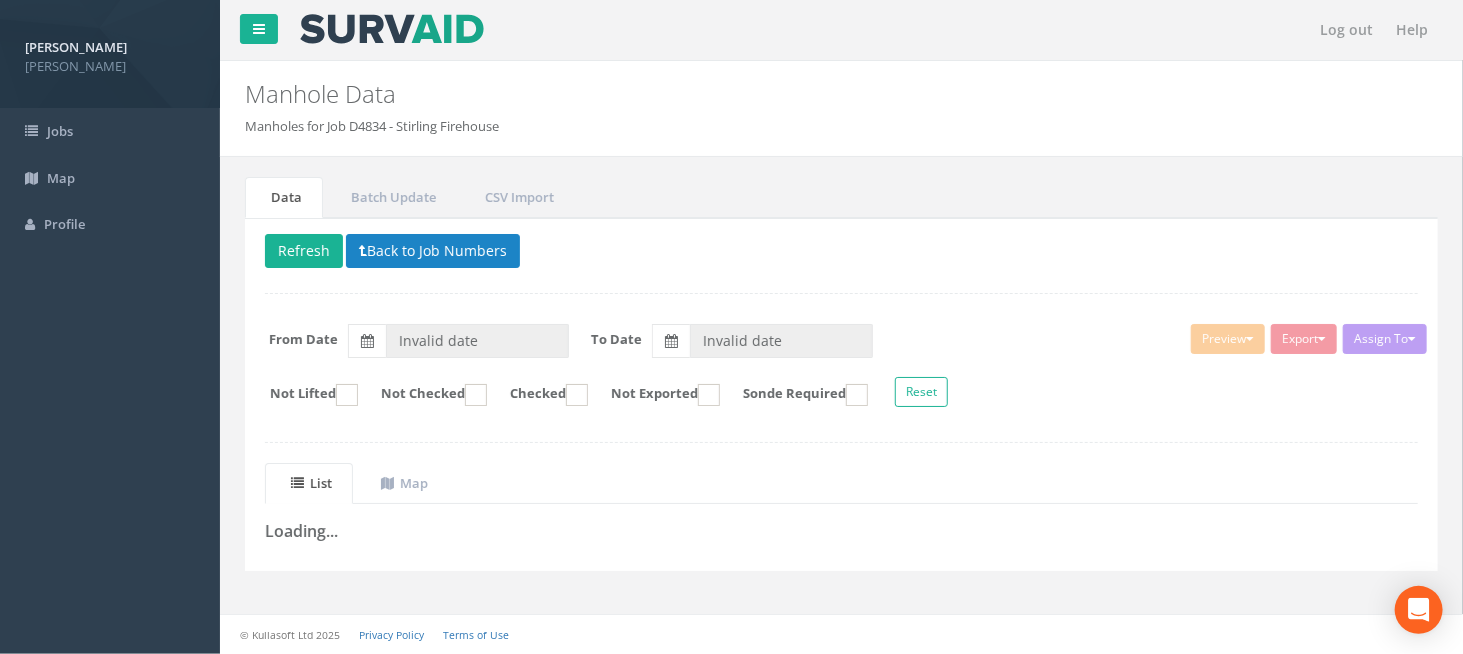 type on "[DATE]" 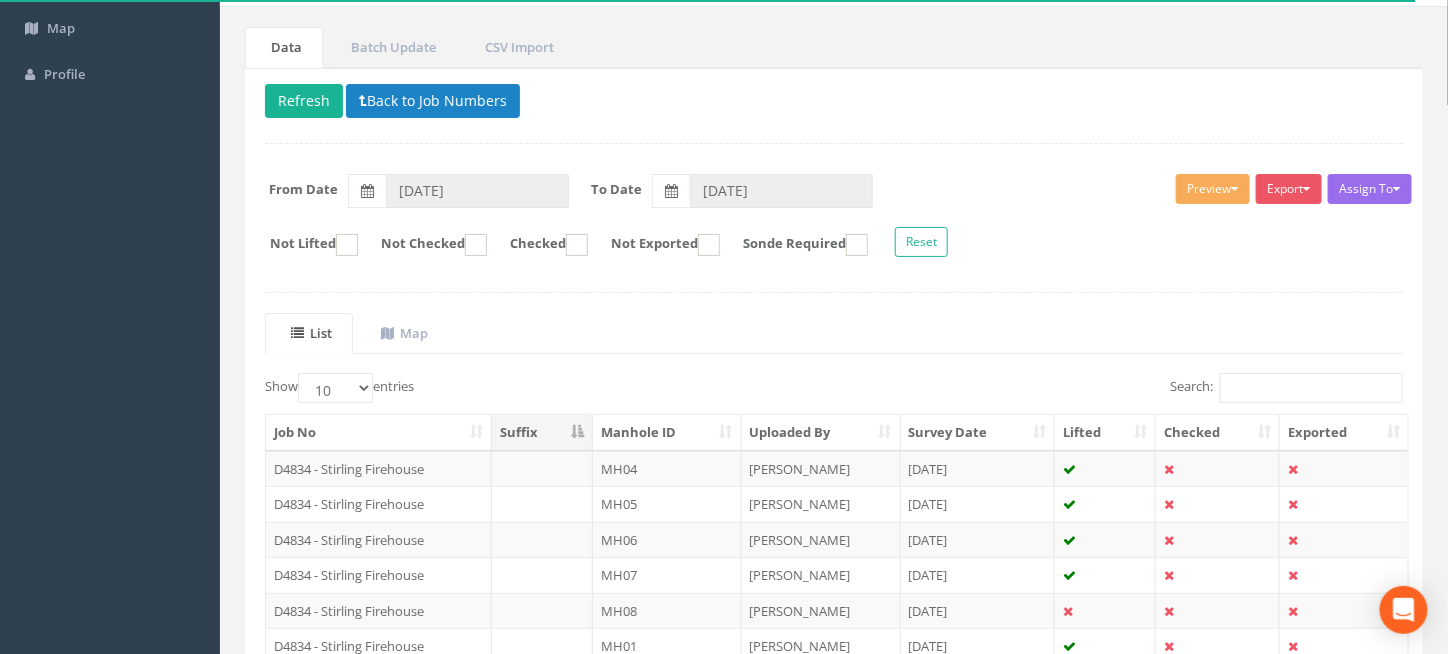 scroll, scrollTop: 149, scrollLeft: 0, axis: vertical 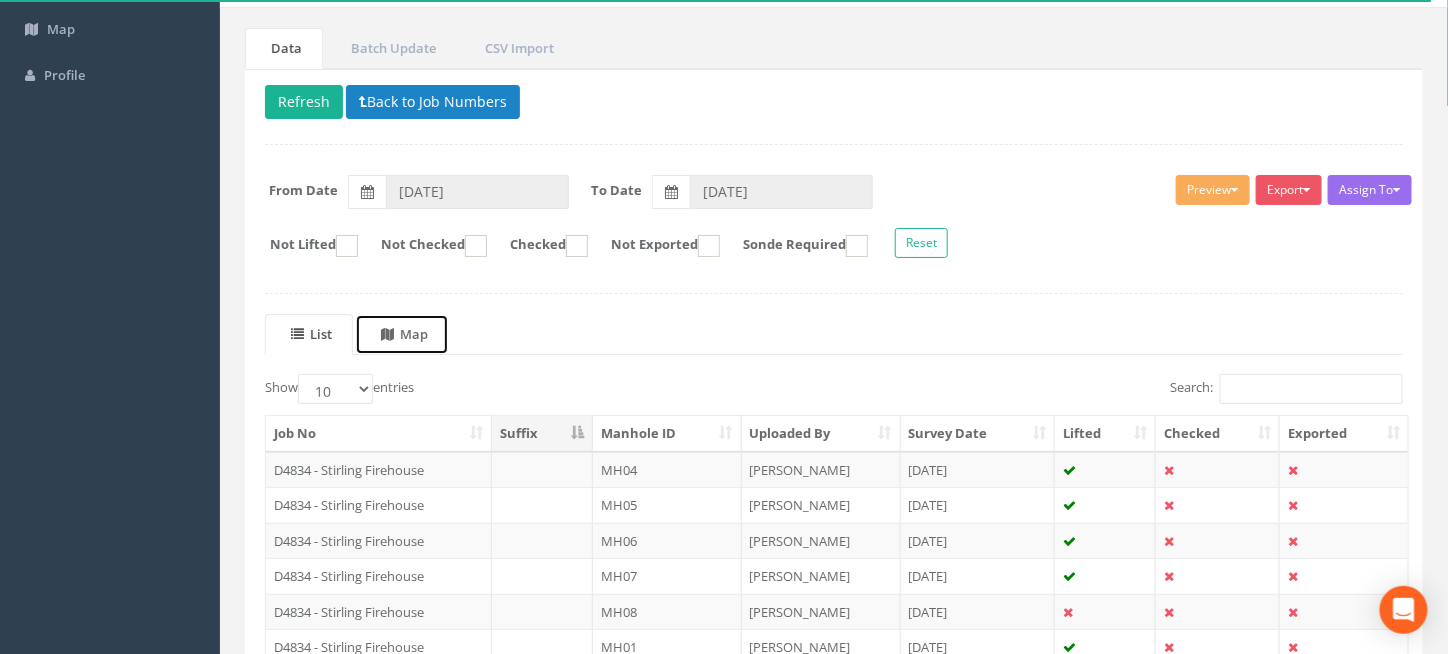click on "Map" at bounding box center [404, 334] 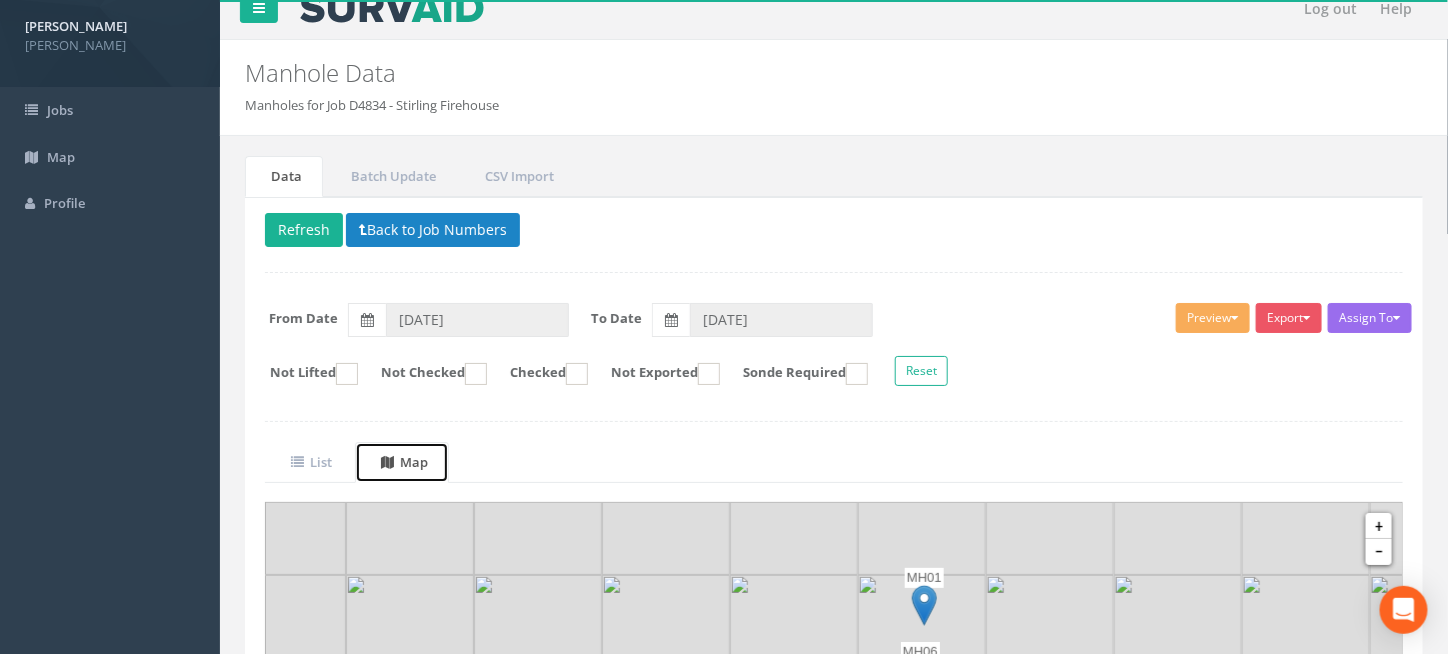 scroll, scrollTop: 0, scrollLeft: 0, axis: both 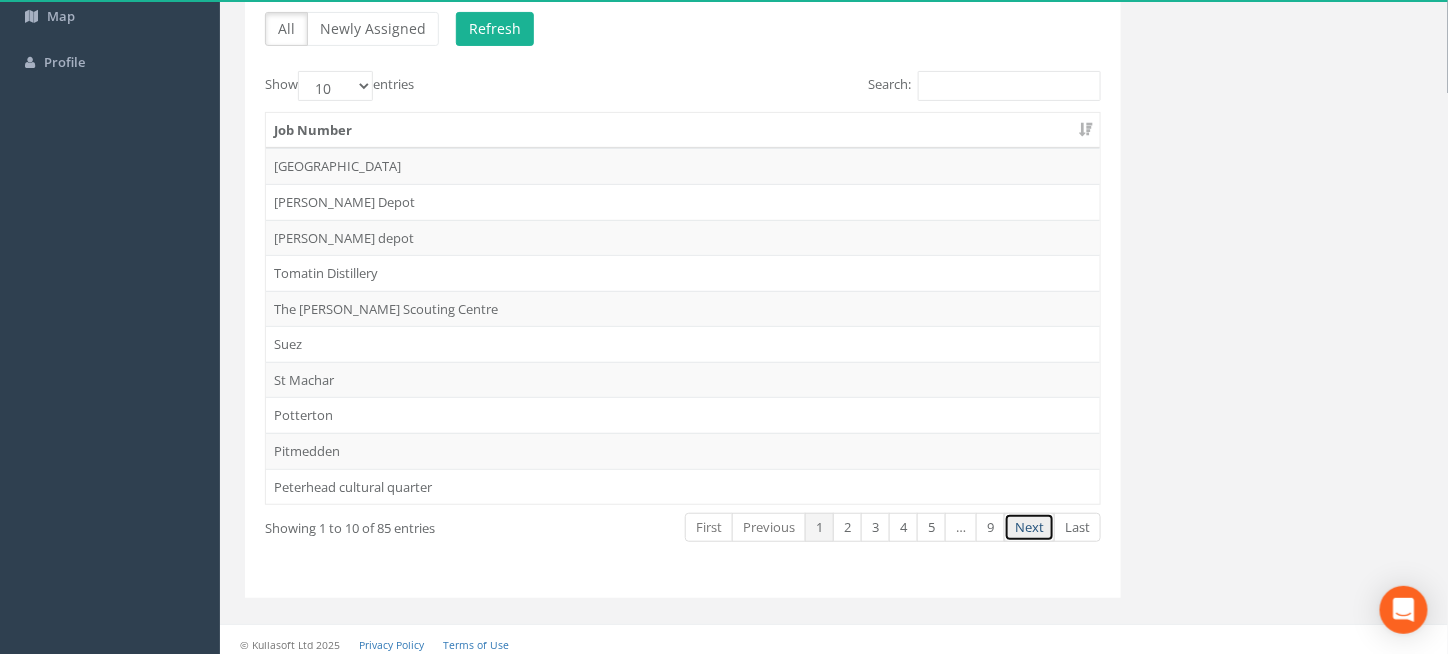click on "Next" at bounding box center [1029, 527] 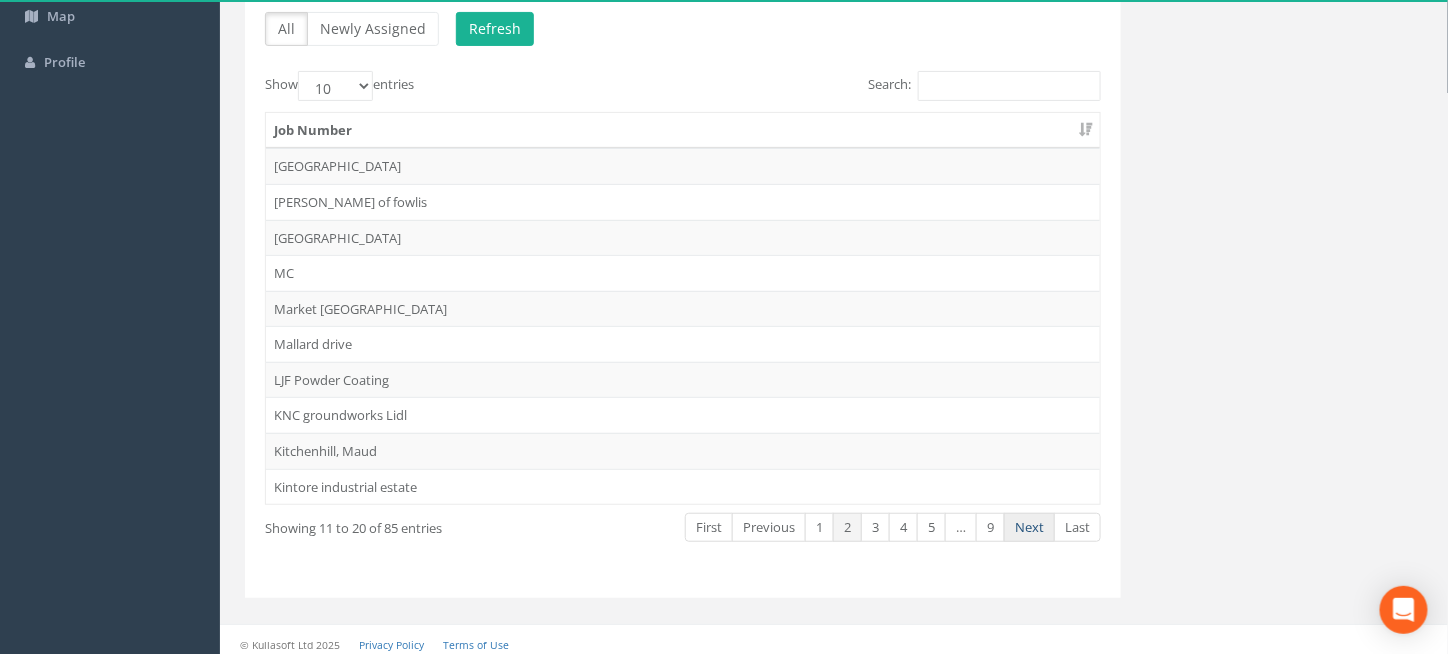 click on "Next" at bounding box center [1029, 527] 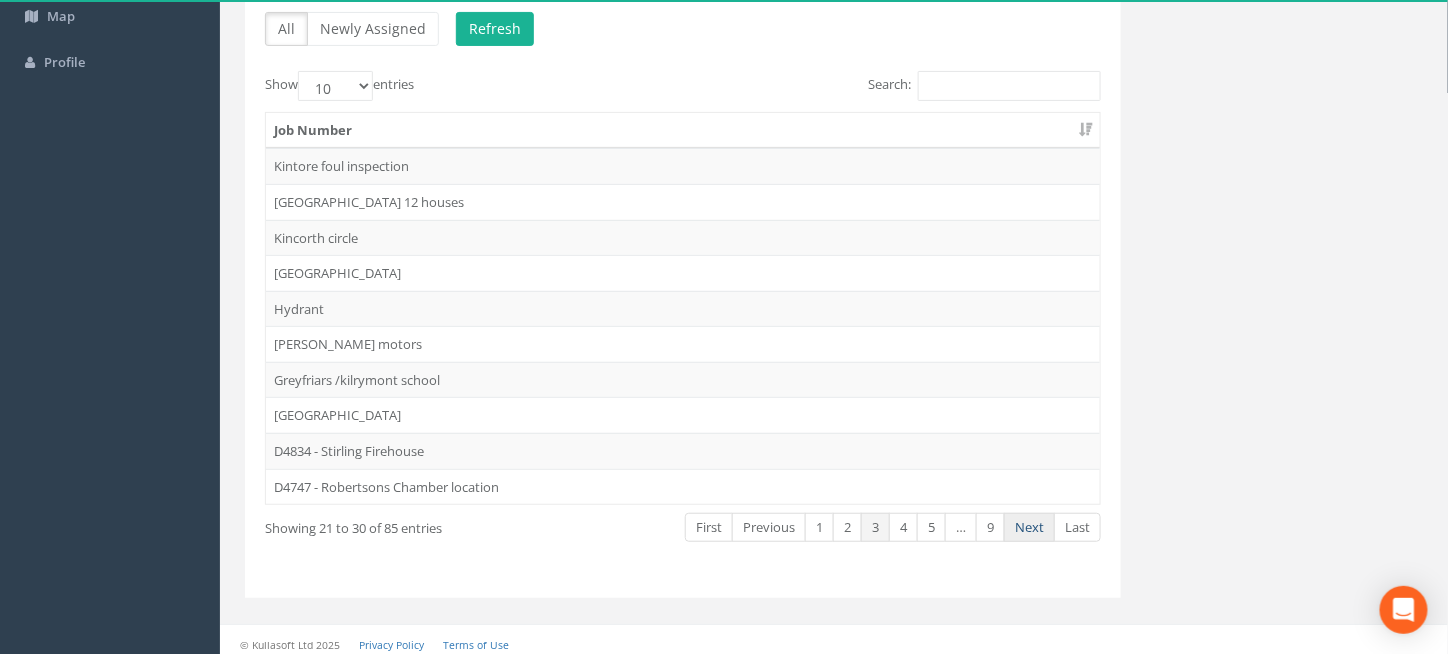 click on "Next" at bounding box center [1029, 527] 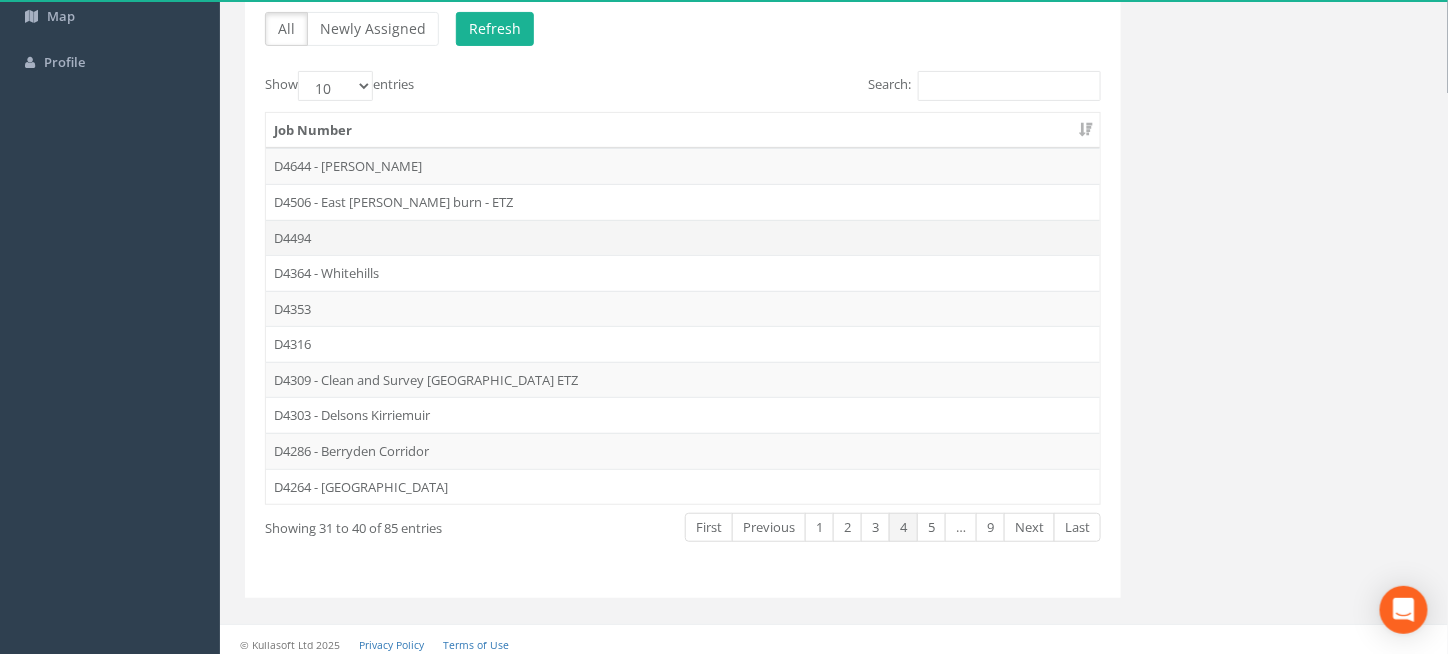 click on "D4494" at bounding box center [683, 238] 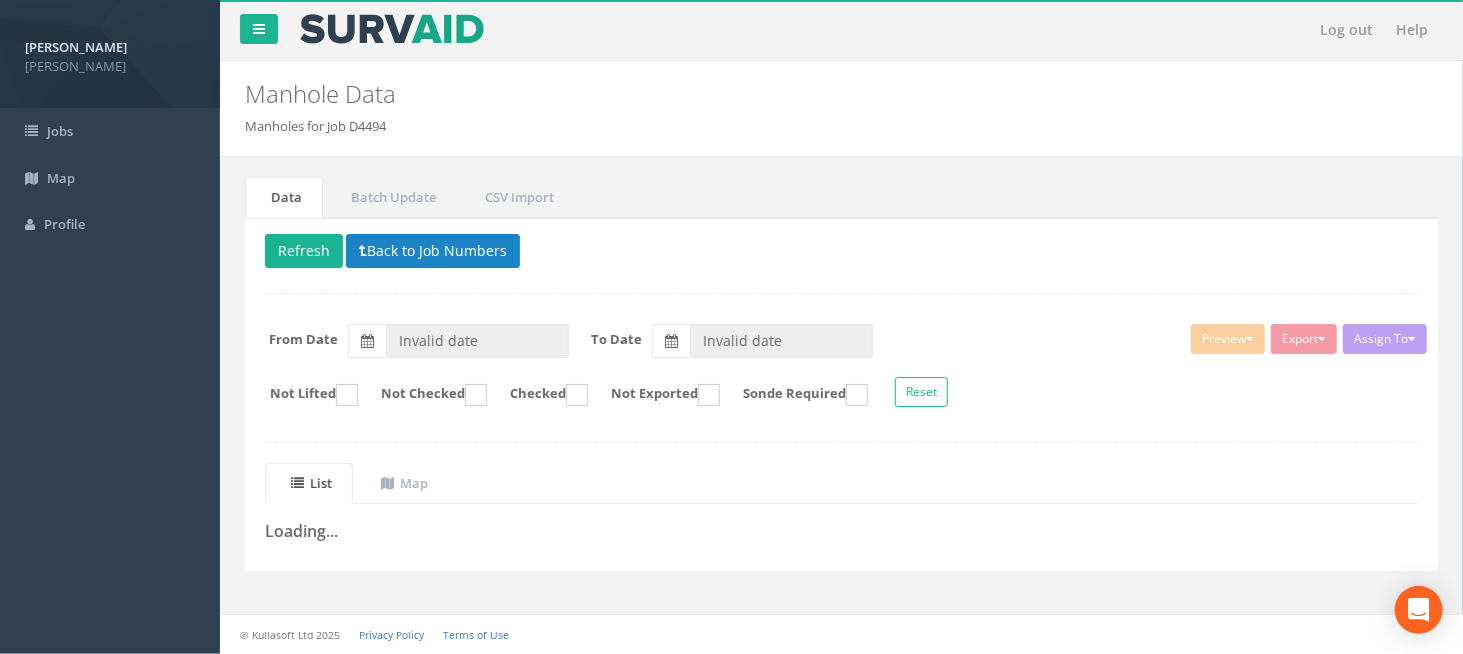 type on "[DATE]" 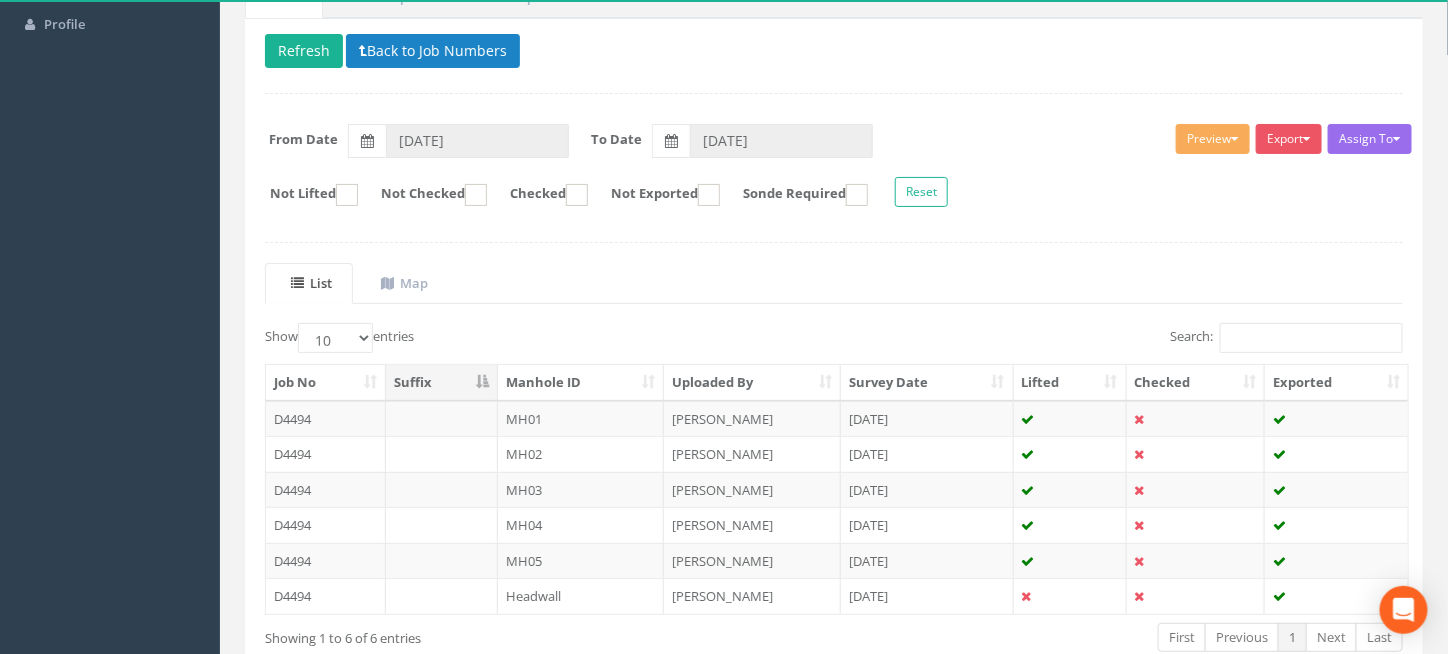 scroll, scrollTop: 0, scrollLeft: 0, axis: both 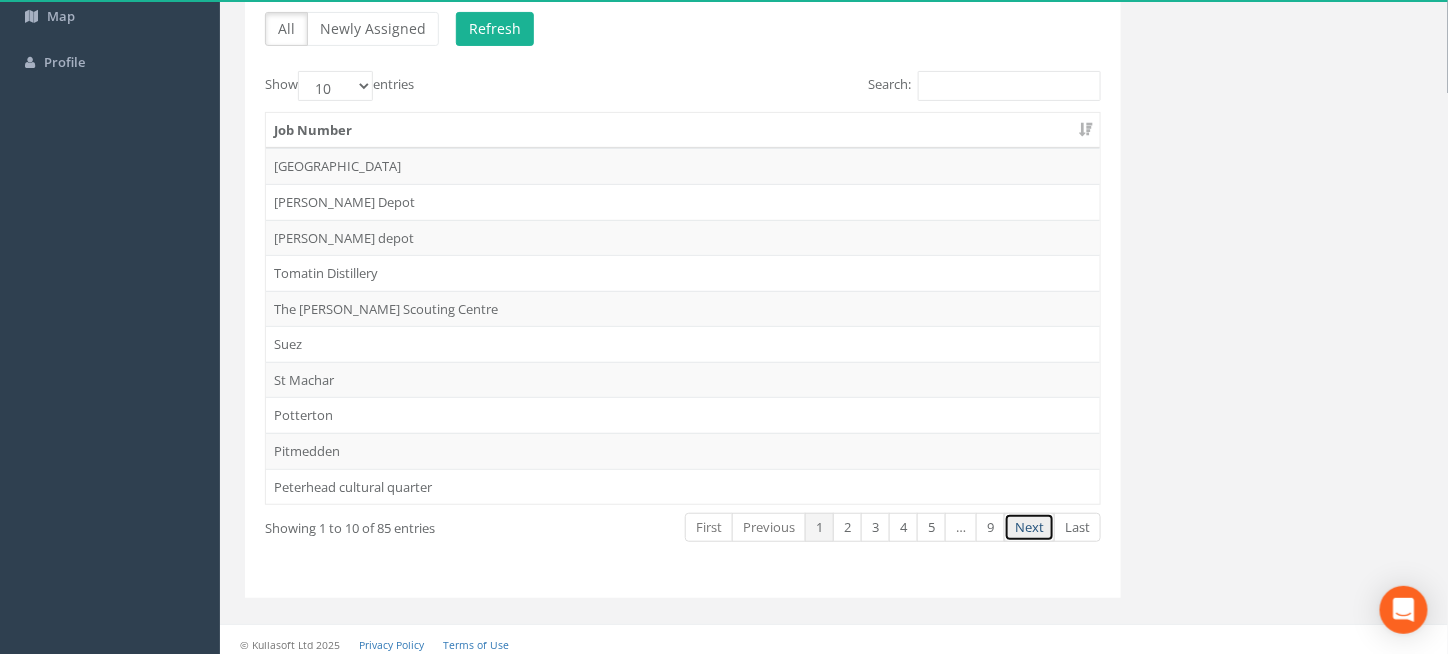 click on "Next" at bounding box center [1029, 527] 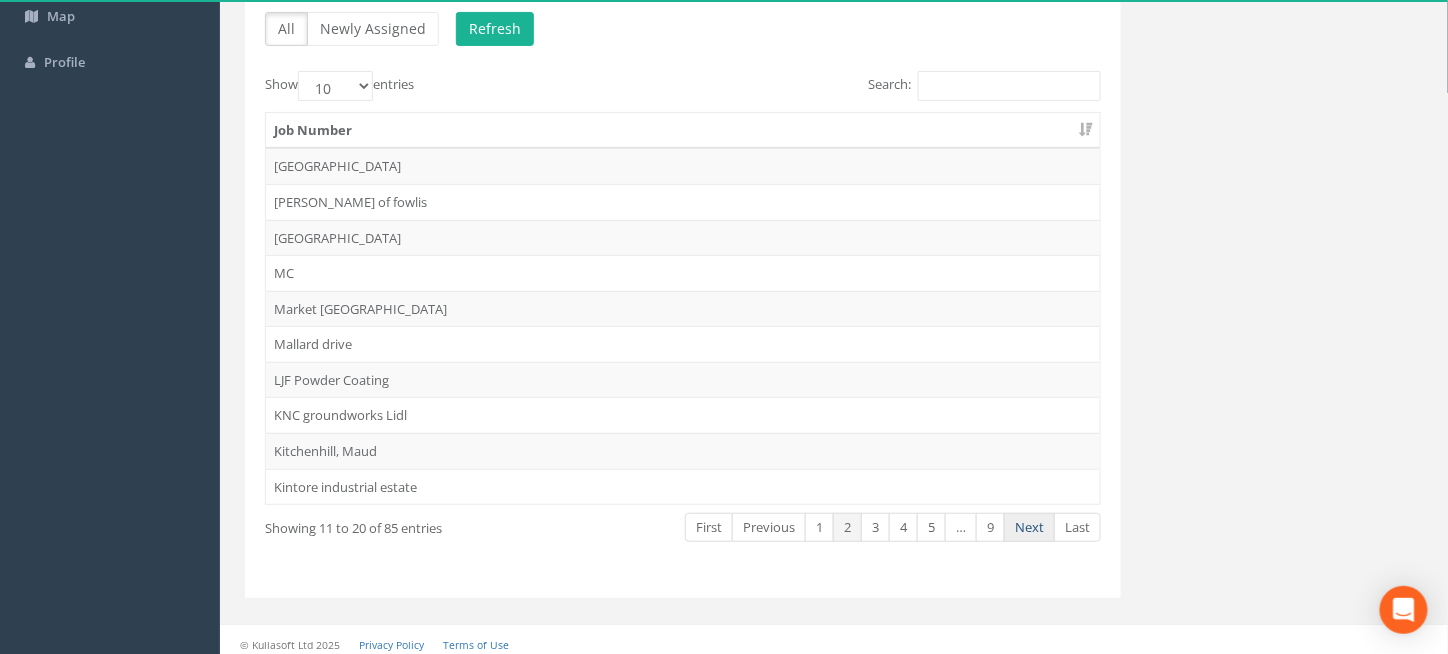 click on "Next" at bounding box center (1029, 527) 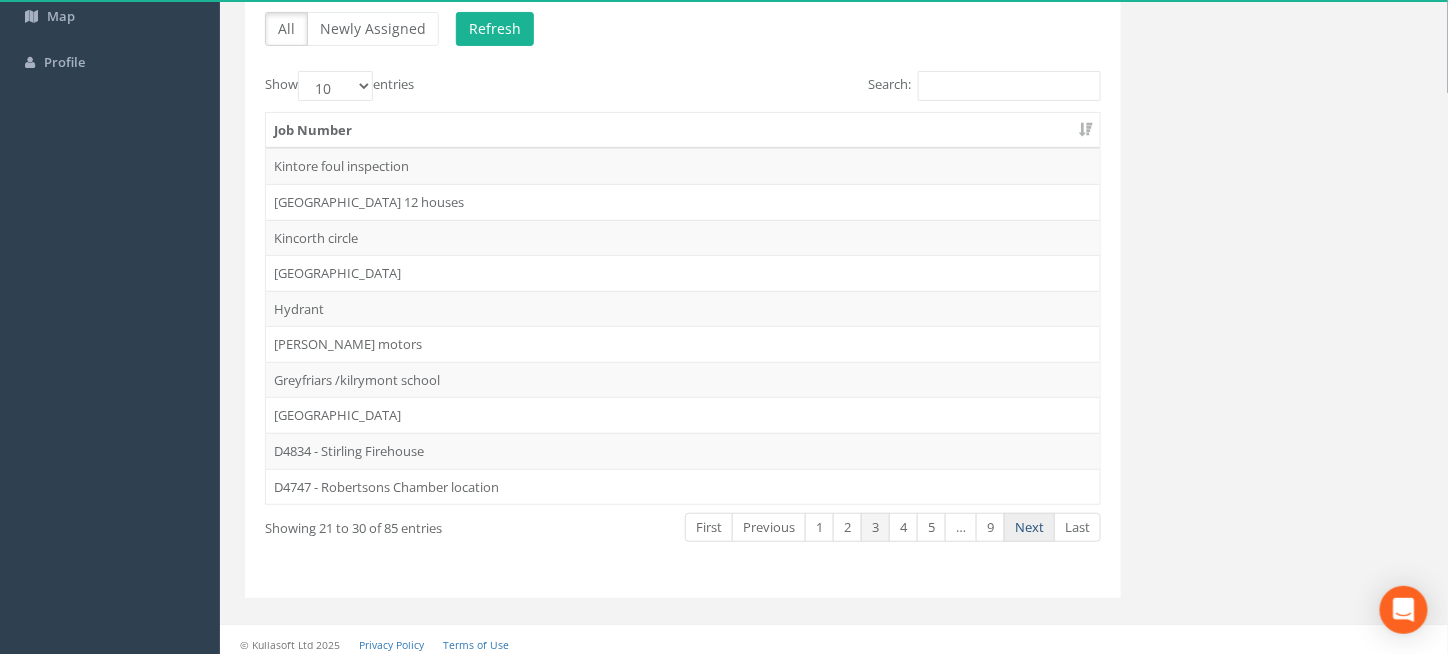 click on "Next" at bounding box center (1029, 527) 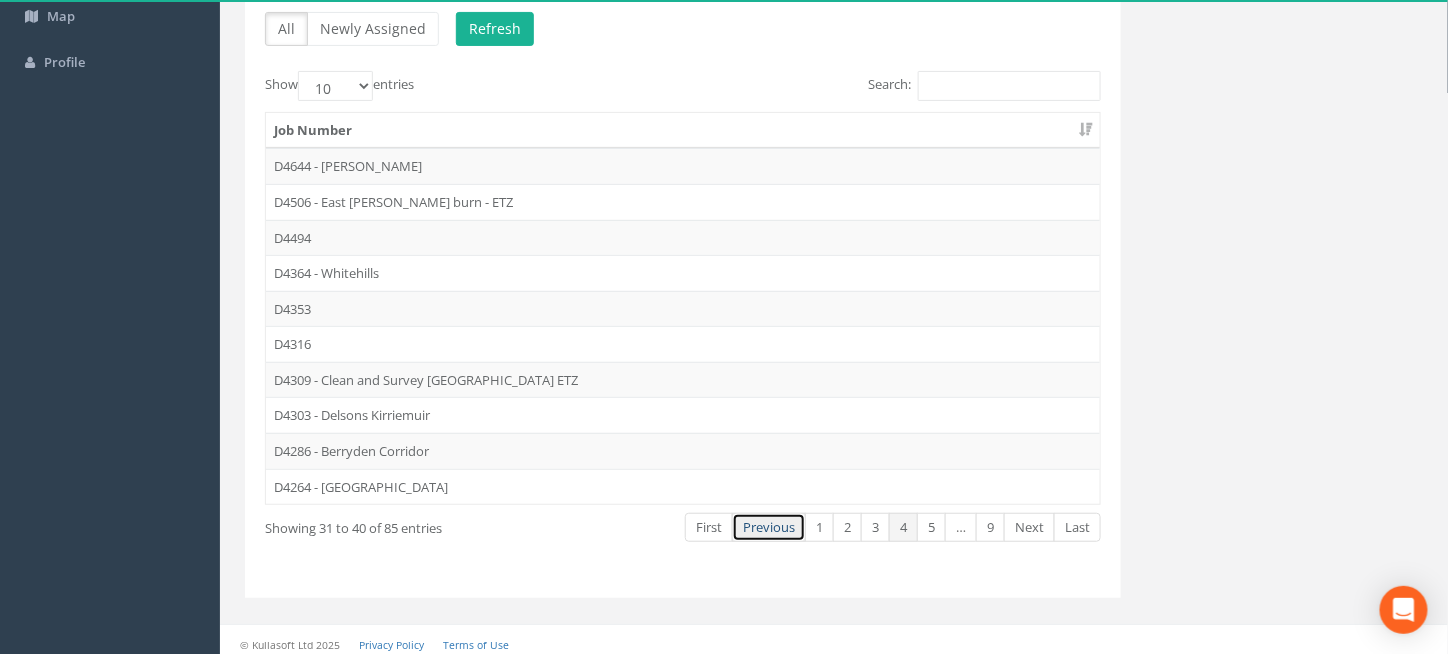 click on "Previous" at bounding box center (769, 527) 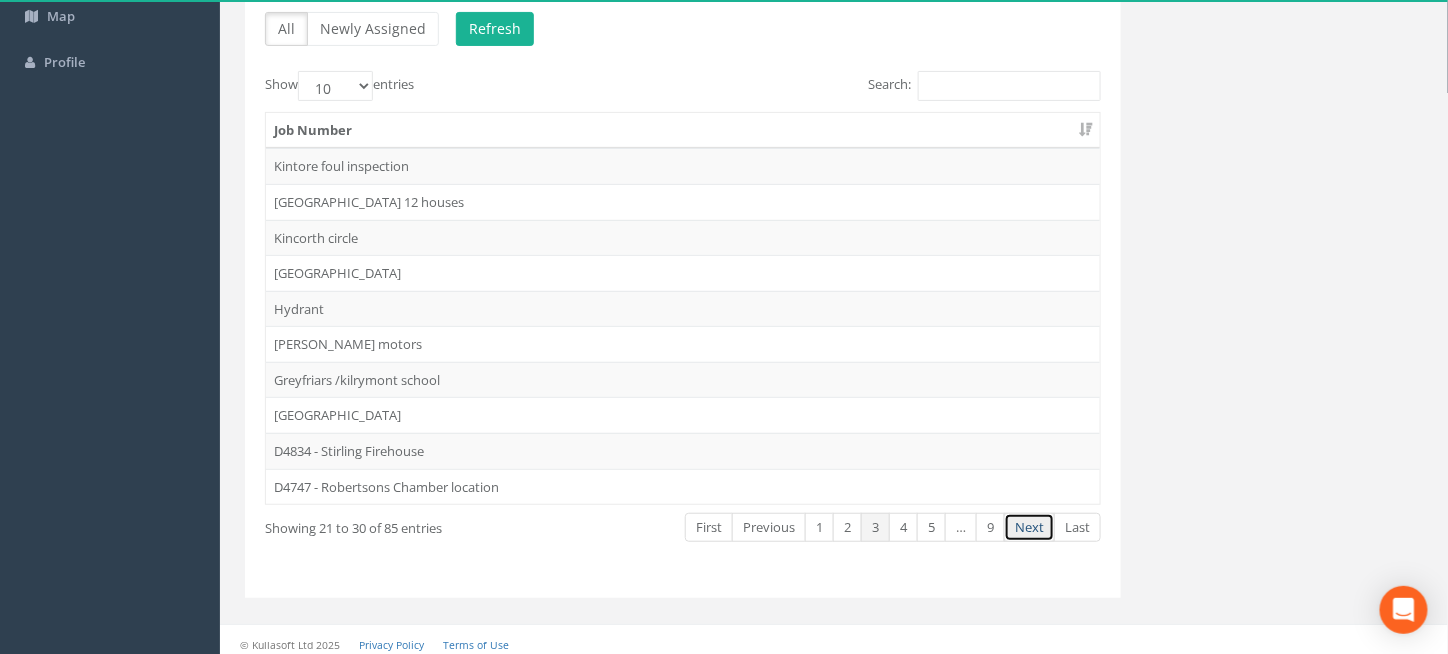click on "Next" at bounding box center [1029, 527] 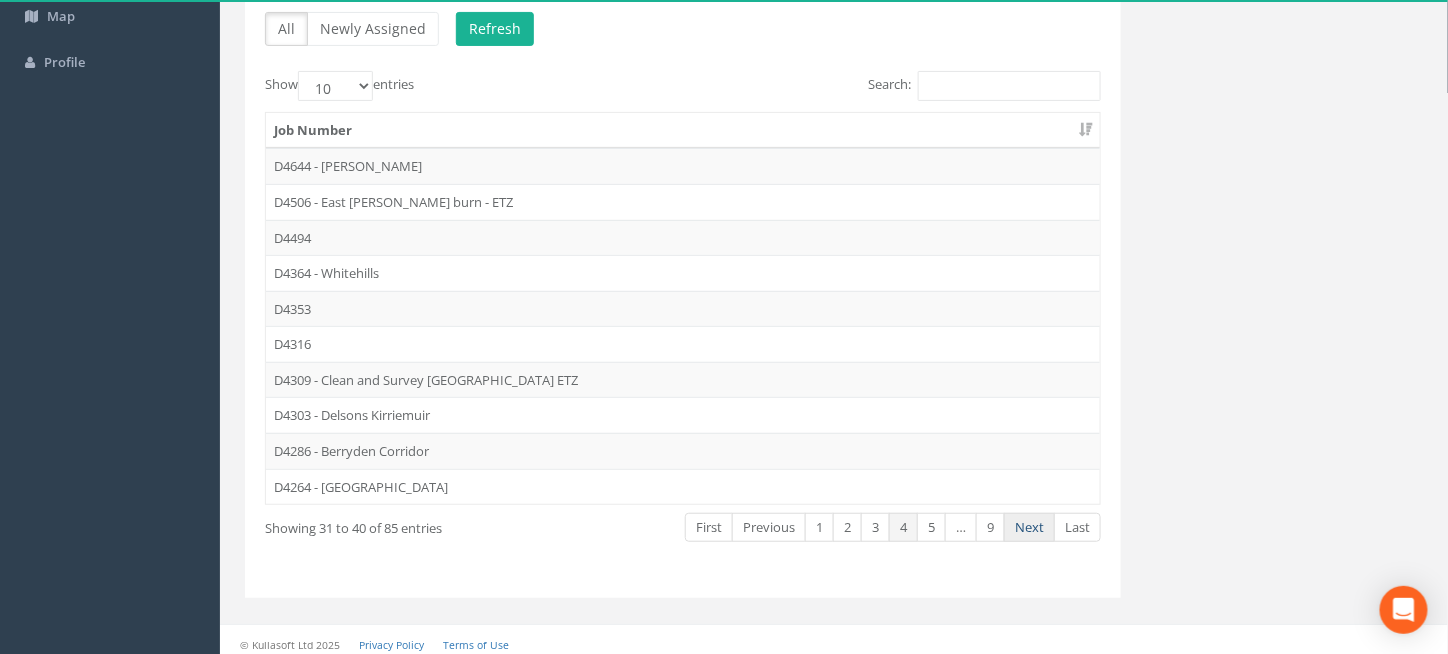 click on "Next" at bounding box center [1029, 527] 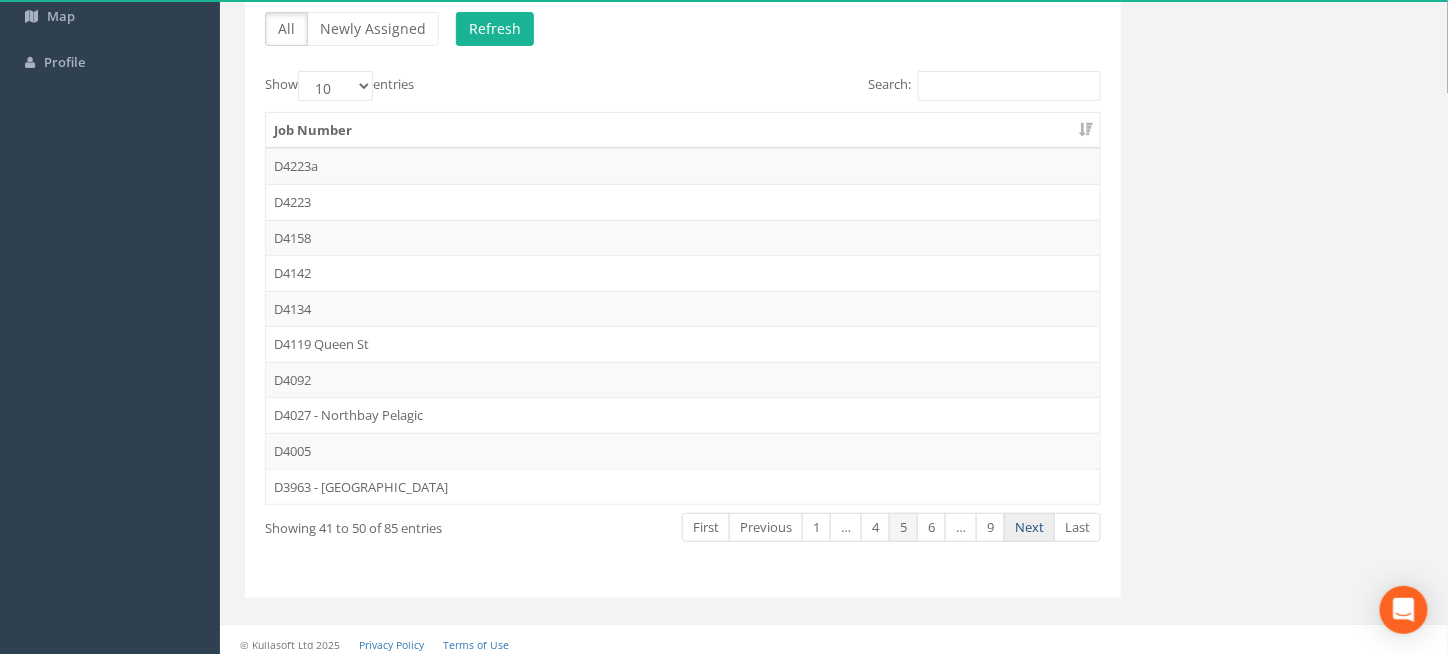 click on "Next" at bounding box center [1029, 527] 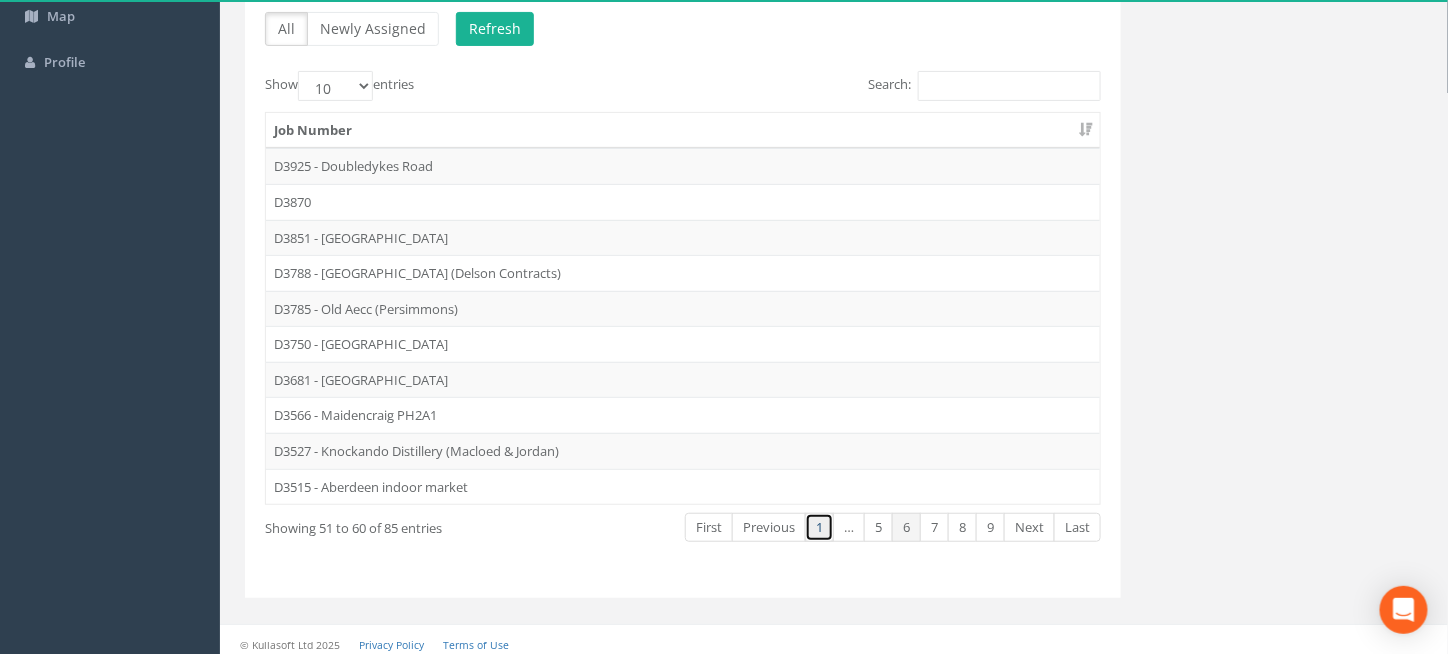 click on "1" at bounding box center [819, 527] 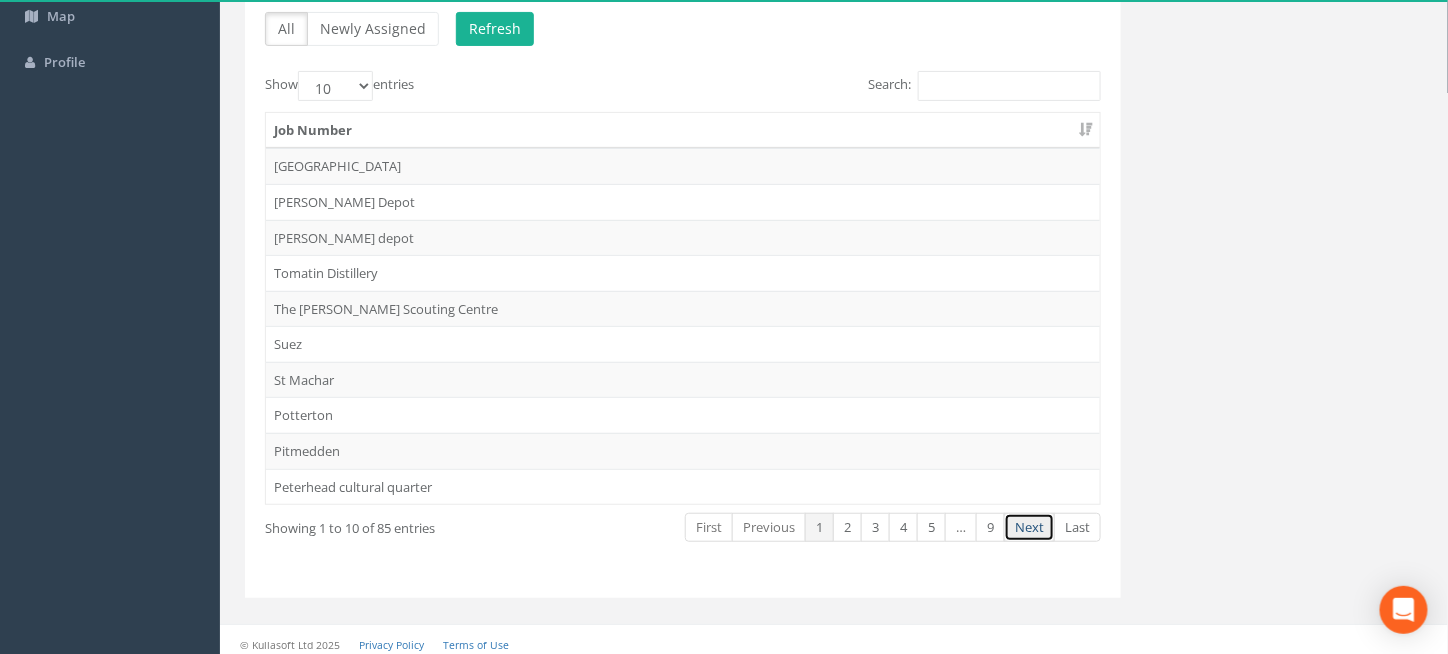 click on "Next" at bounding box center (1029, 527) 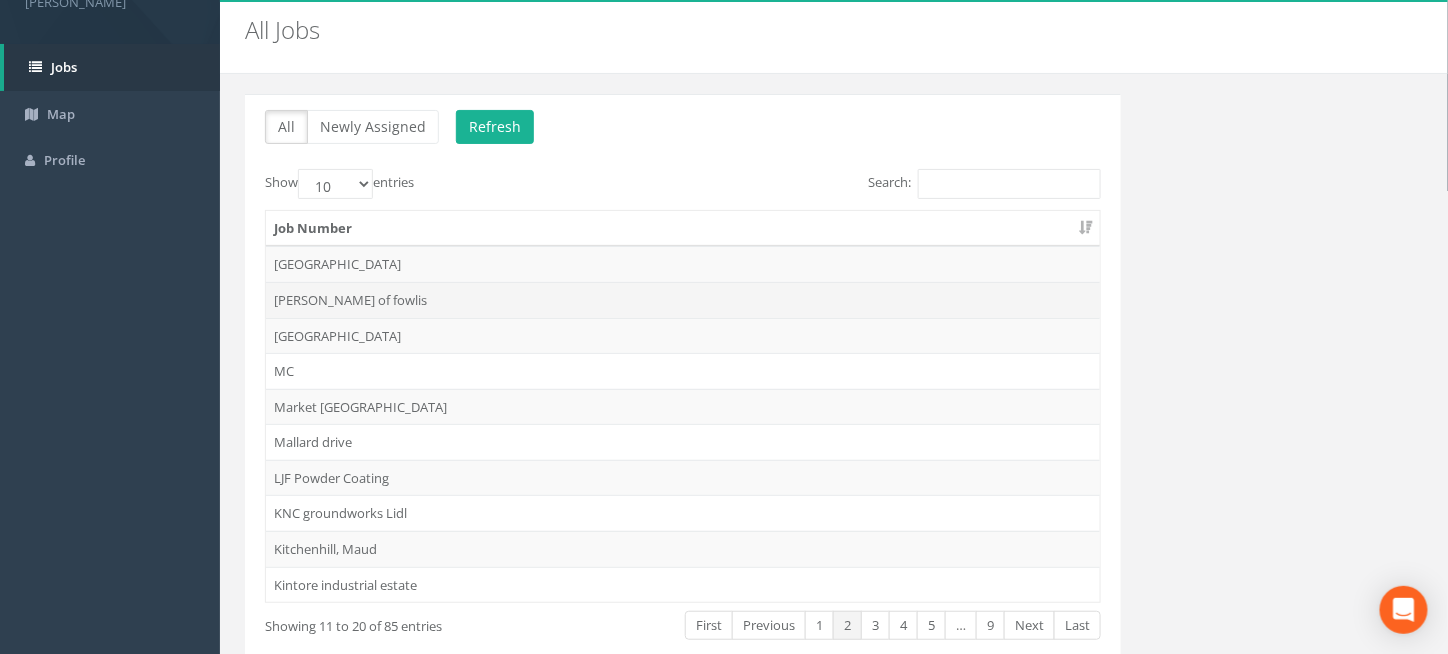 scroll, scrollTop: 62, scrollLeft: 0, axis: vertical 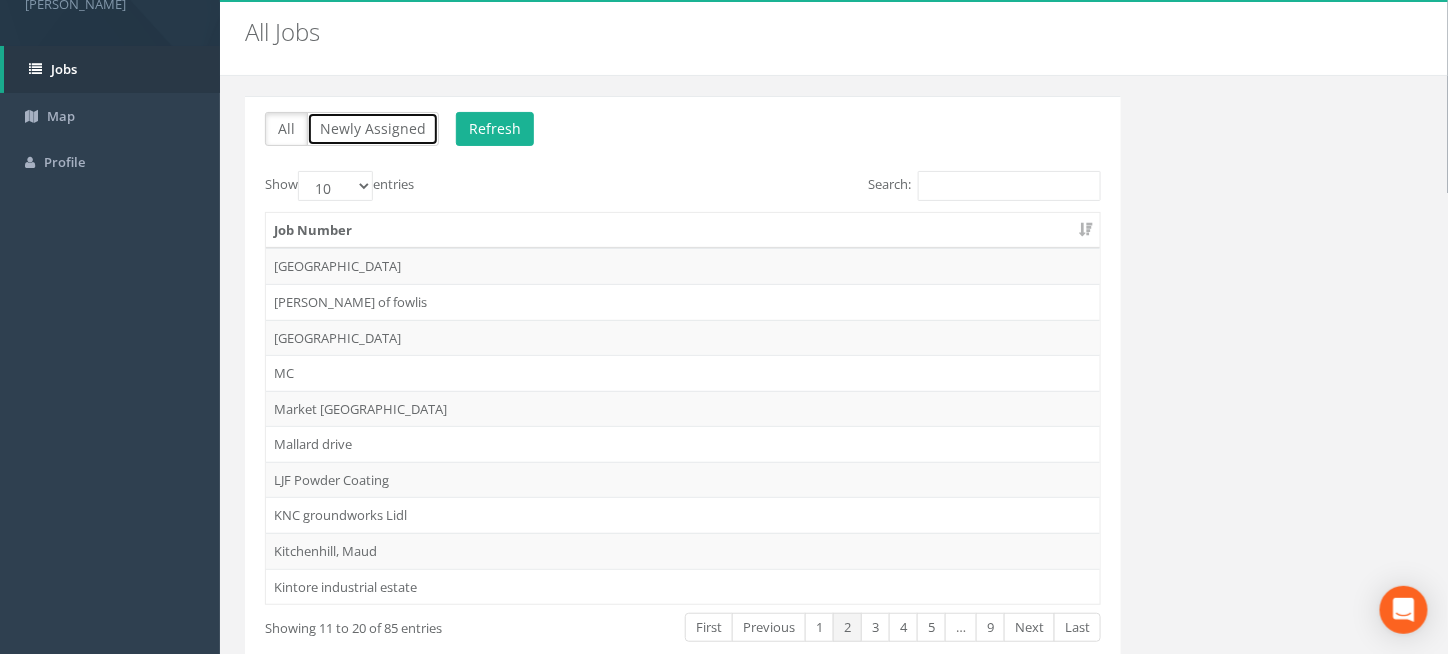click on "Newly Assigned" at bounding box center (373, 129) 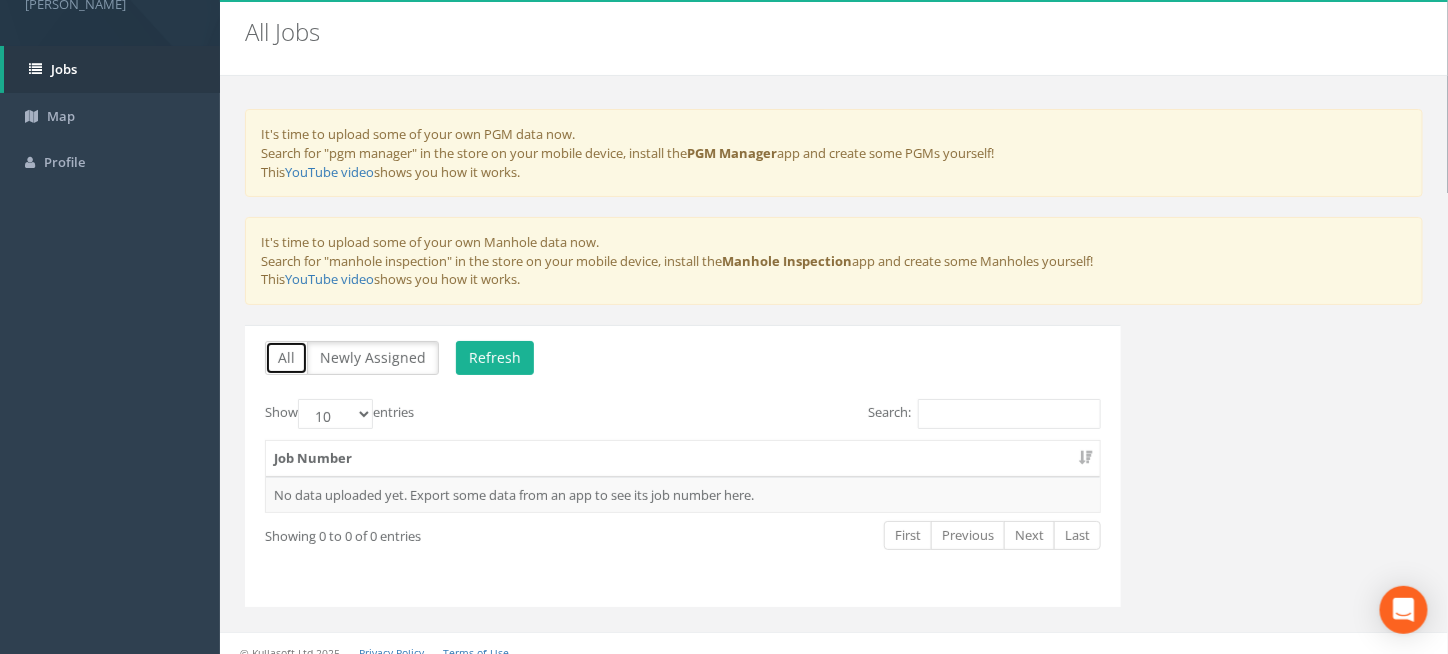 click on "All" at bounding box center [286, 358] 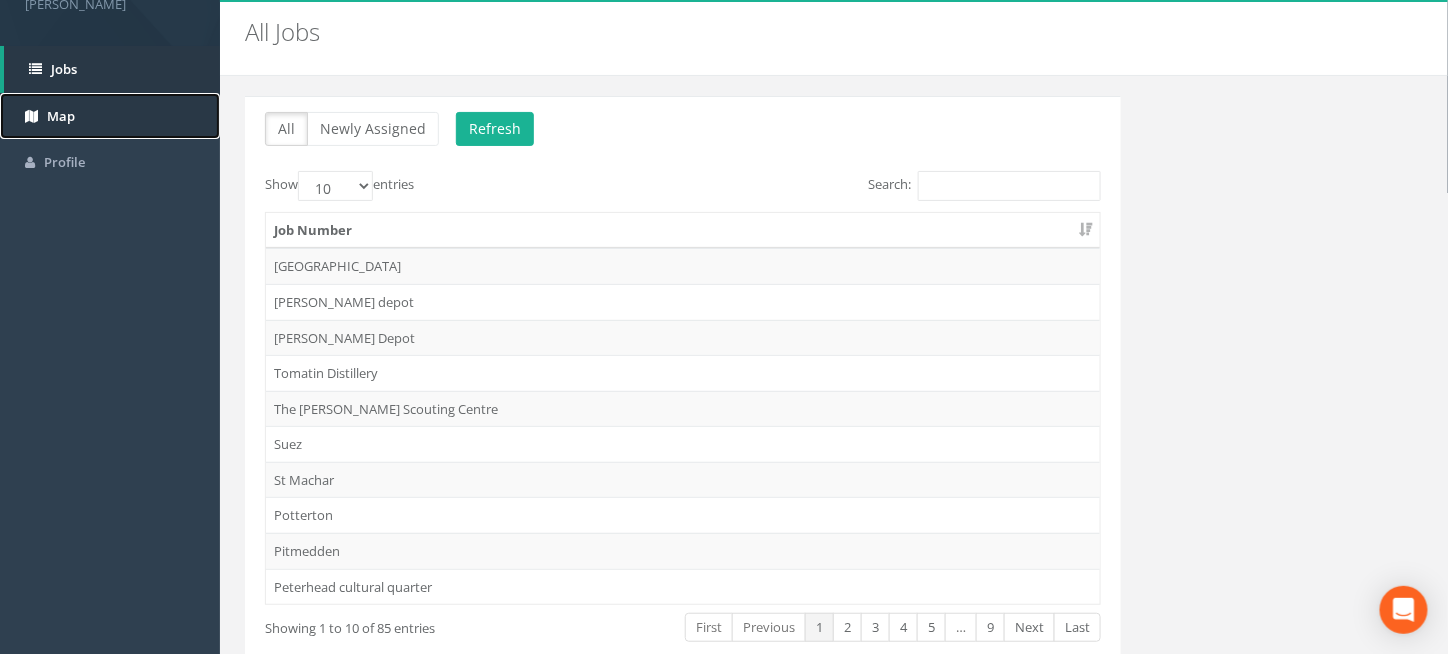 click on "Map" at bounding box center [61, 116] 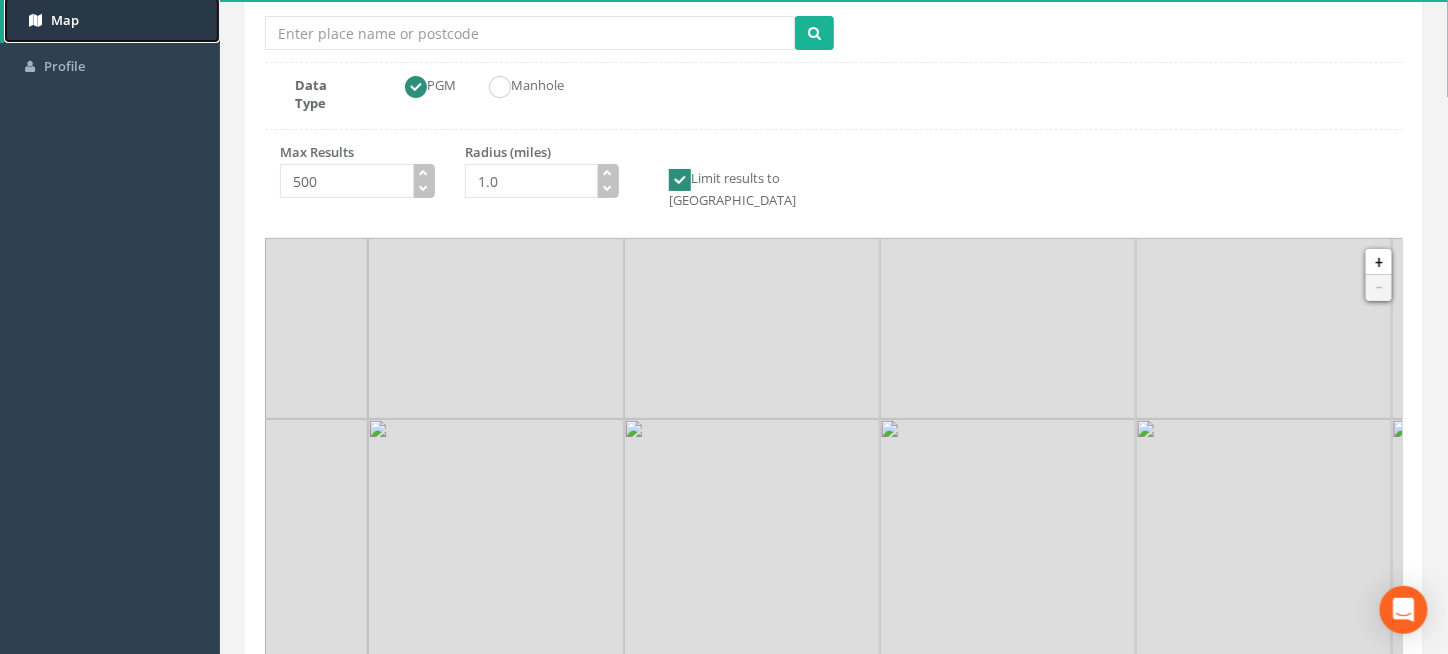 scroll, scrollTop: 162, scrollLeft: 0, axis: vertical 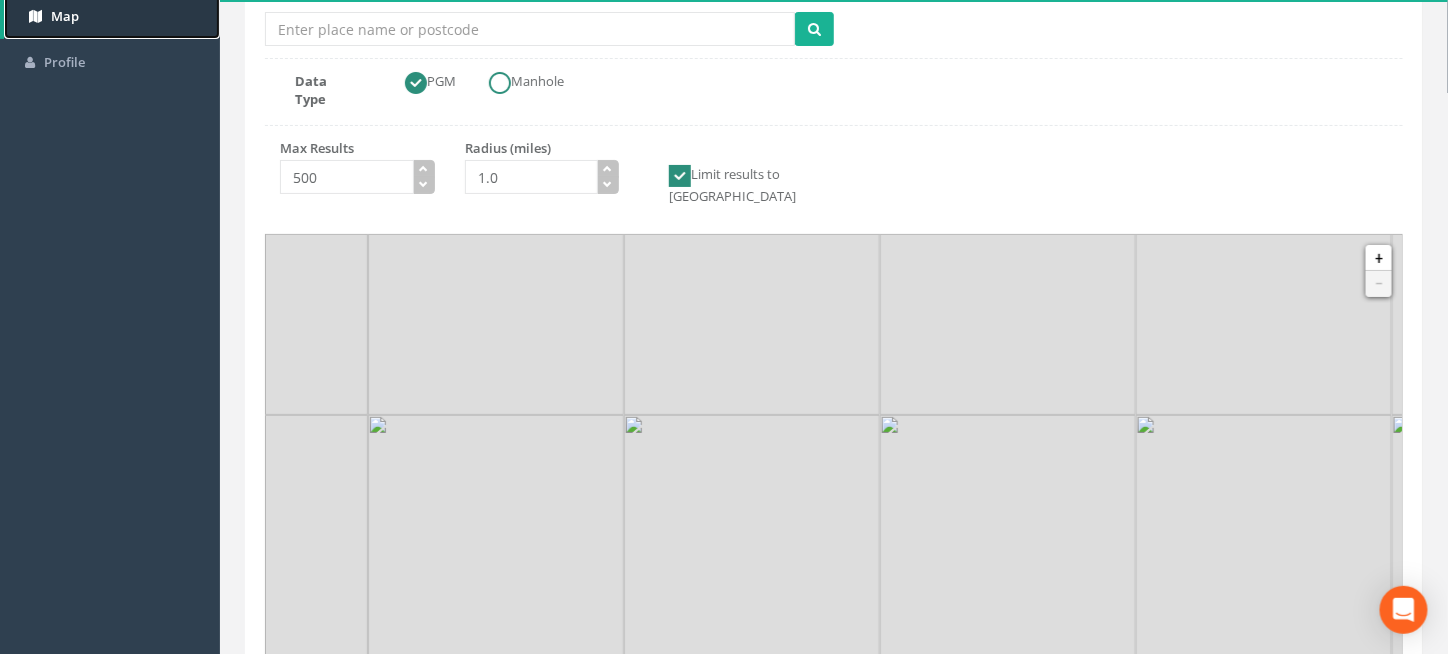 click at bounding box center [500, 83] 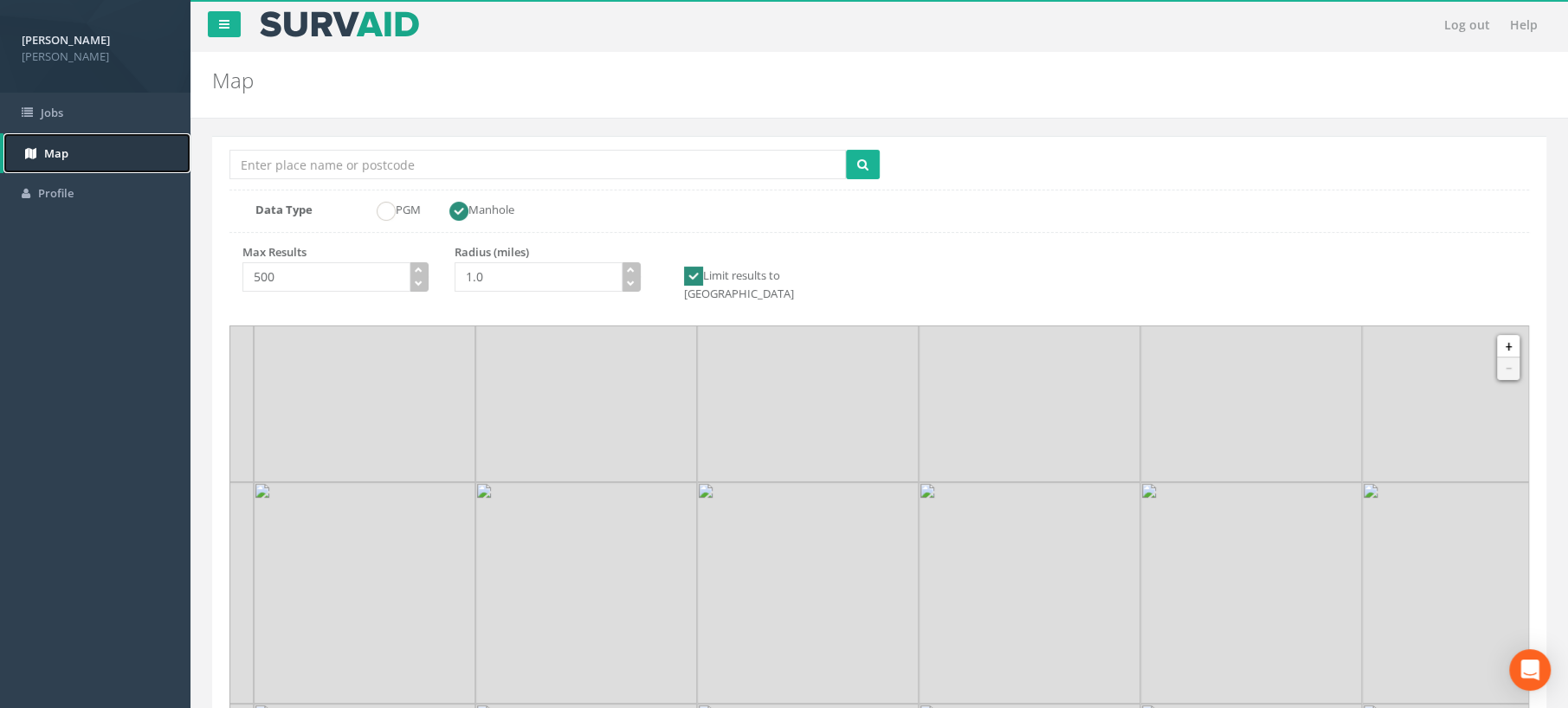 scroll, scrollTop: 0, scrollLeft: 0, axis: both 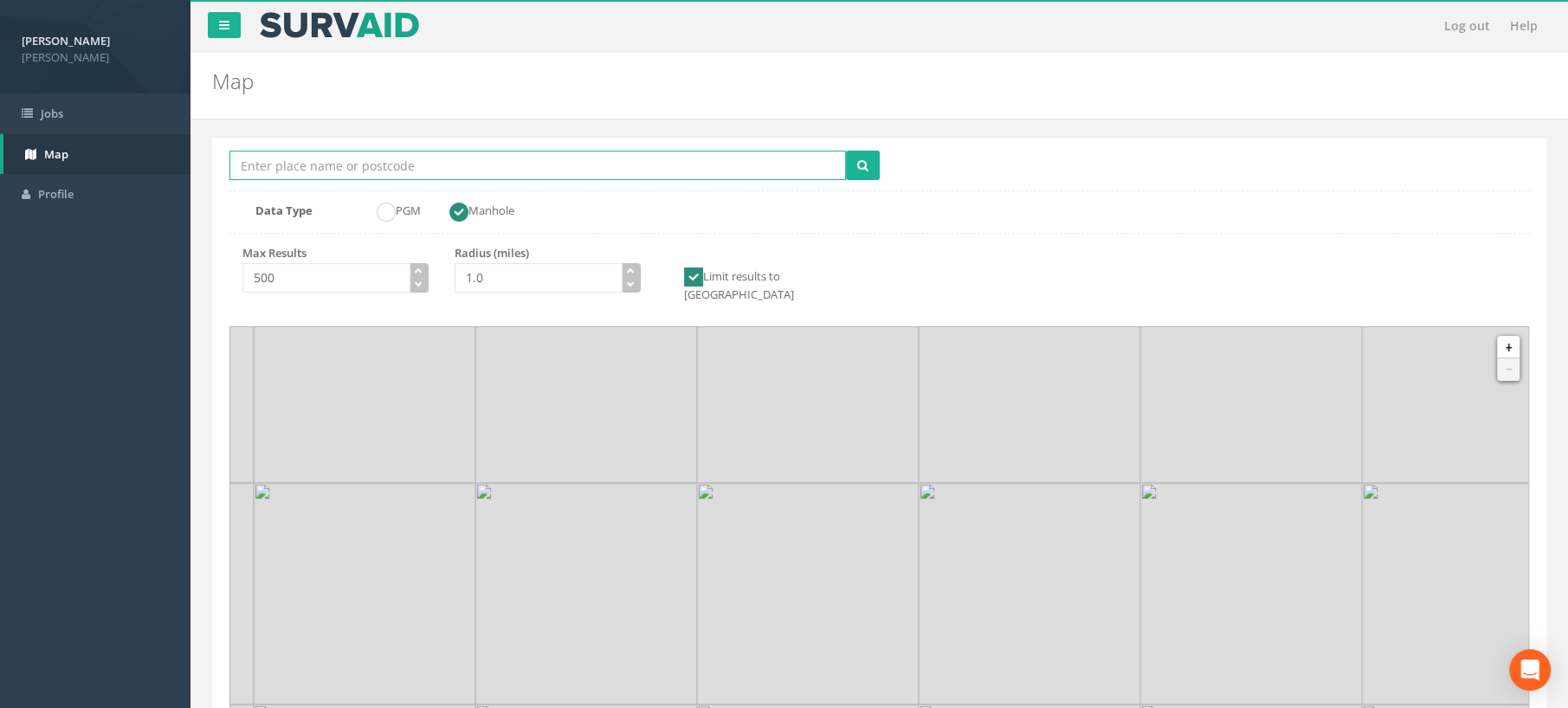 click on "Location Search Box" at bounding box center [538, 165] 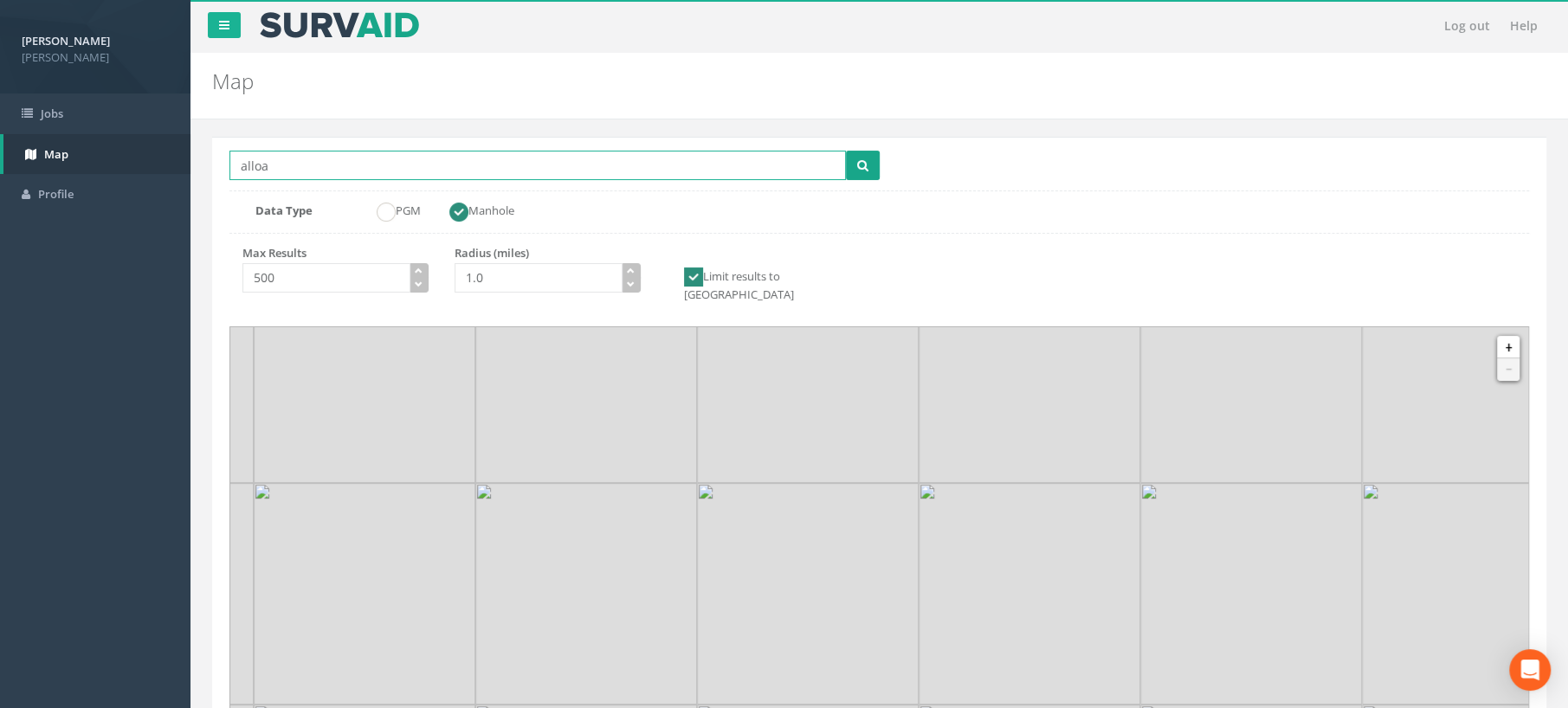 type on "alloa" 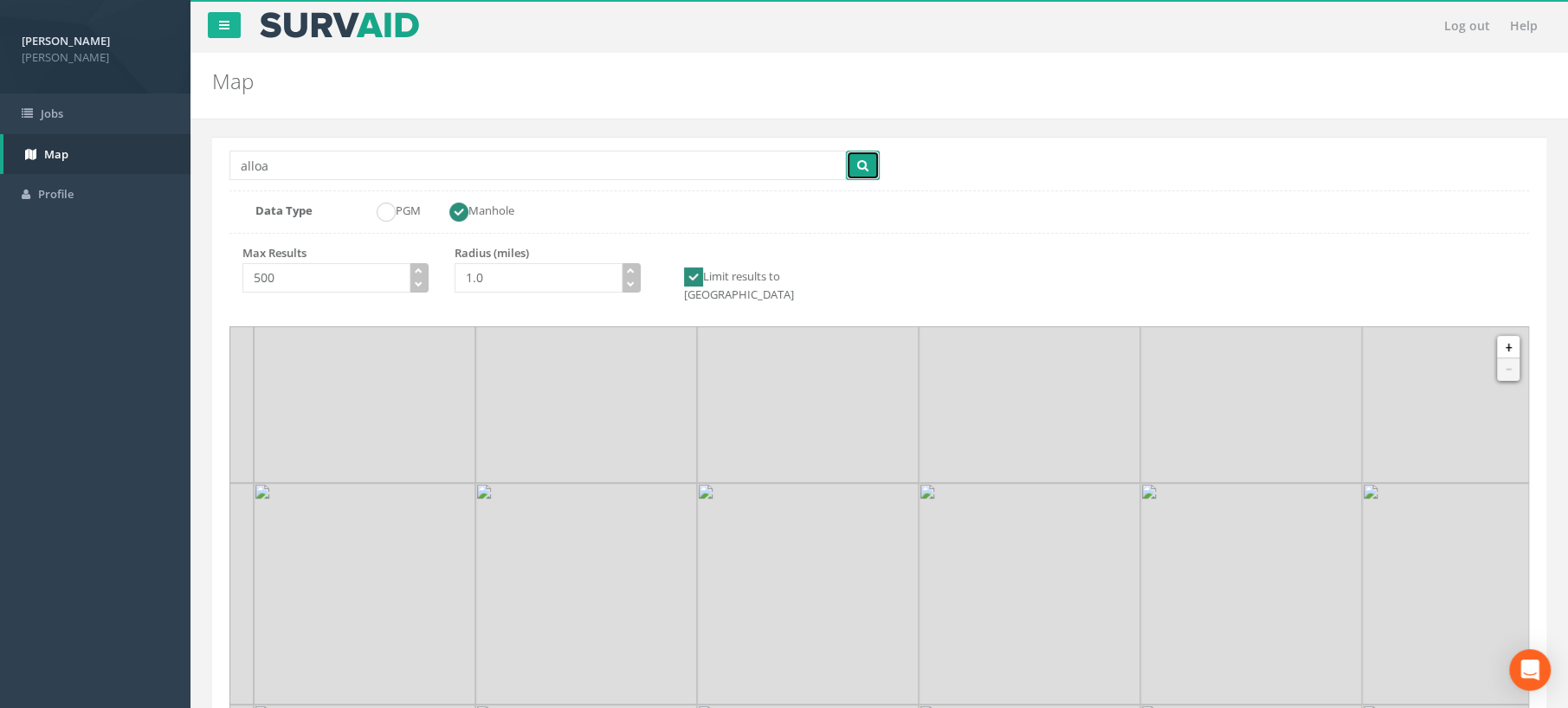 click at bounding box center (862, 165) 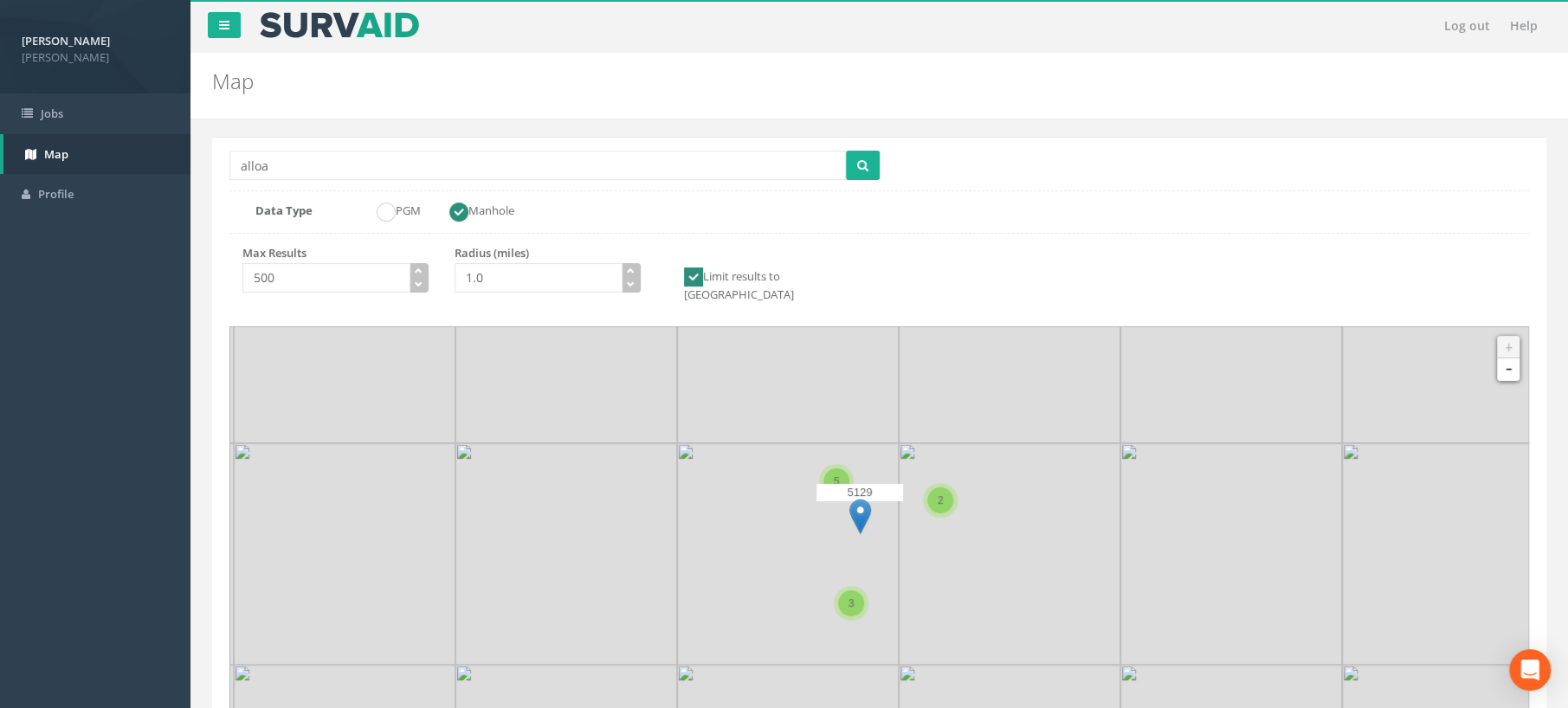 click at bounding box center (860, 516) 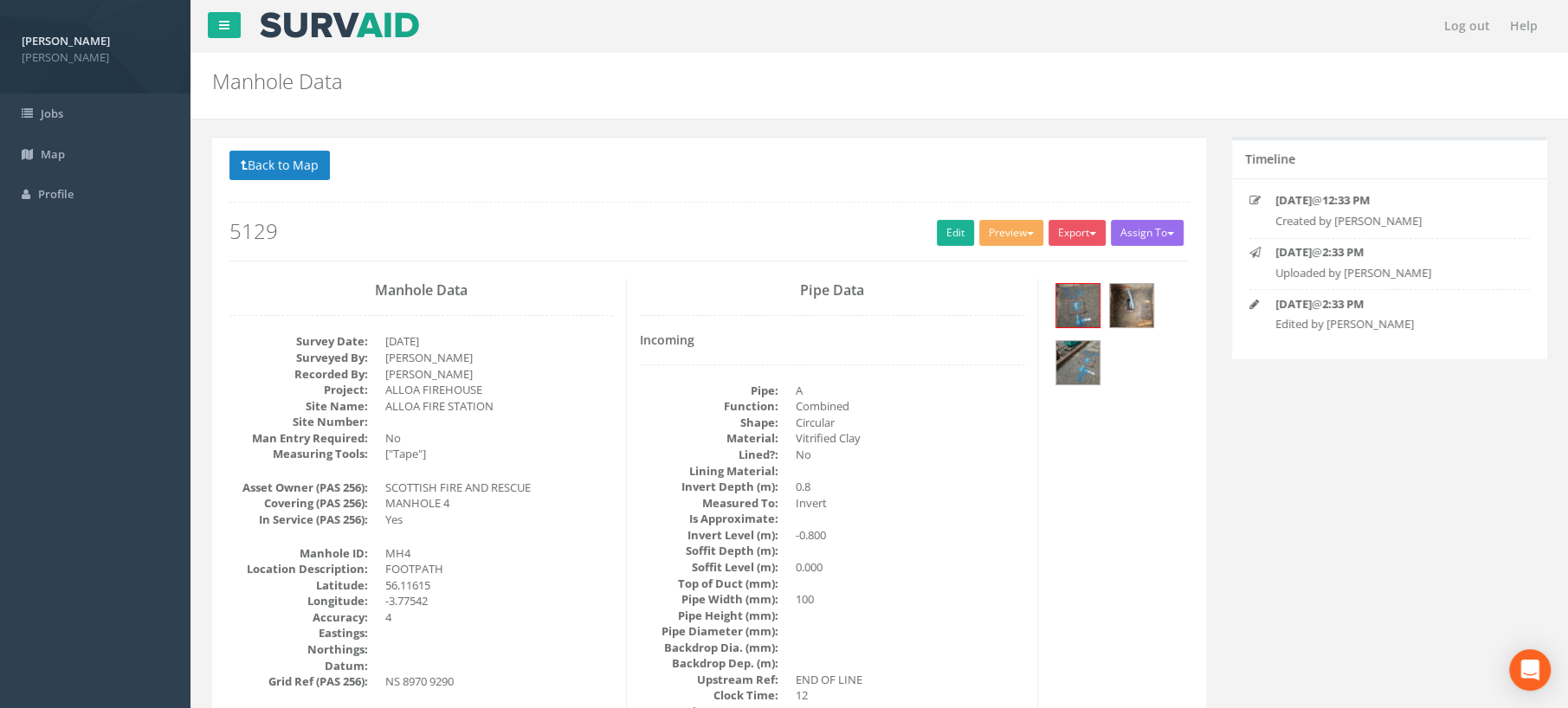 scroll, scrollTop: 0, scrollLeft: 0, axis: both 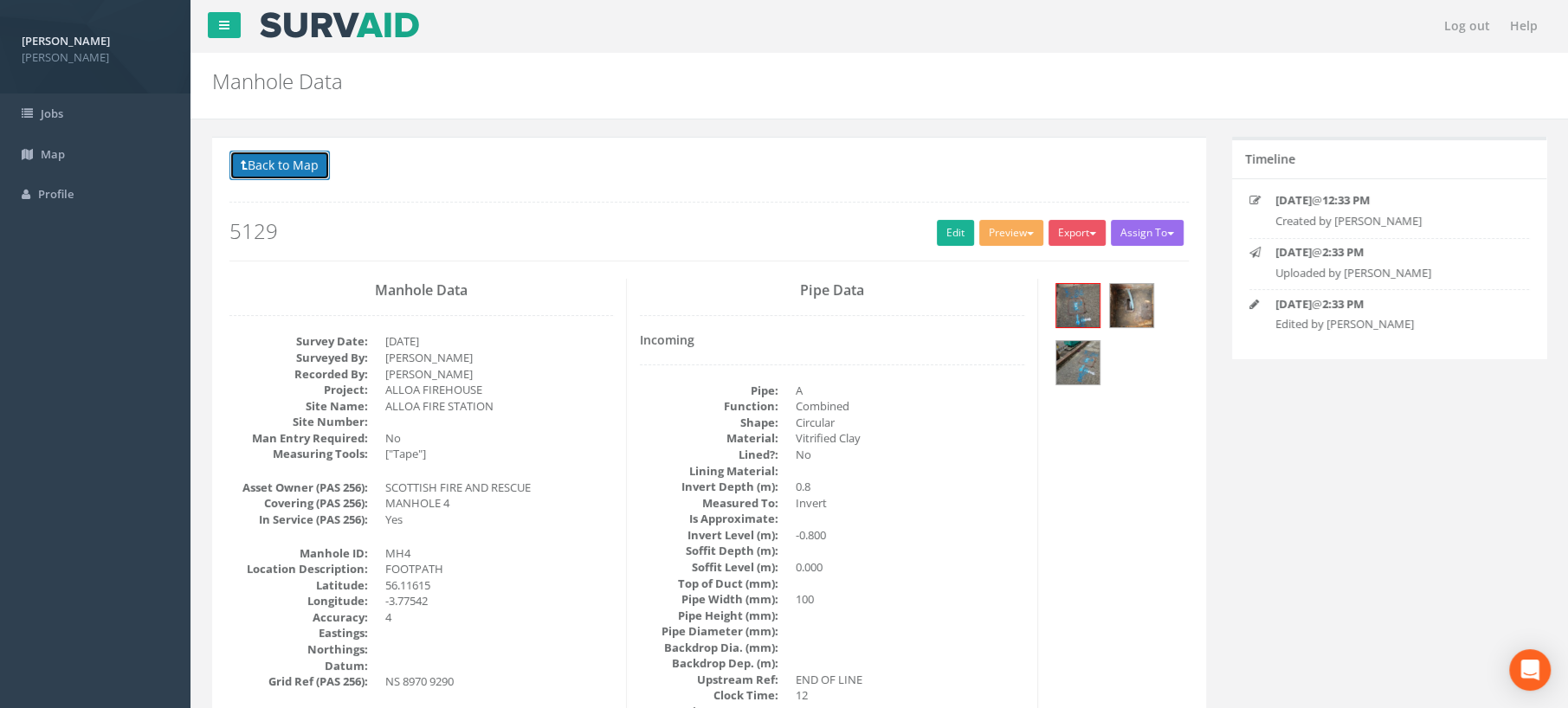 click on "Back to Map" at bounding box center [280, 165] 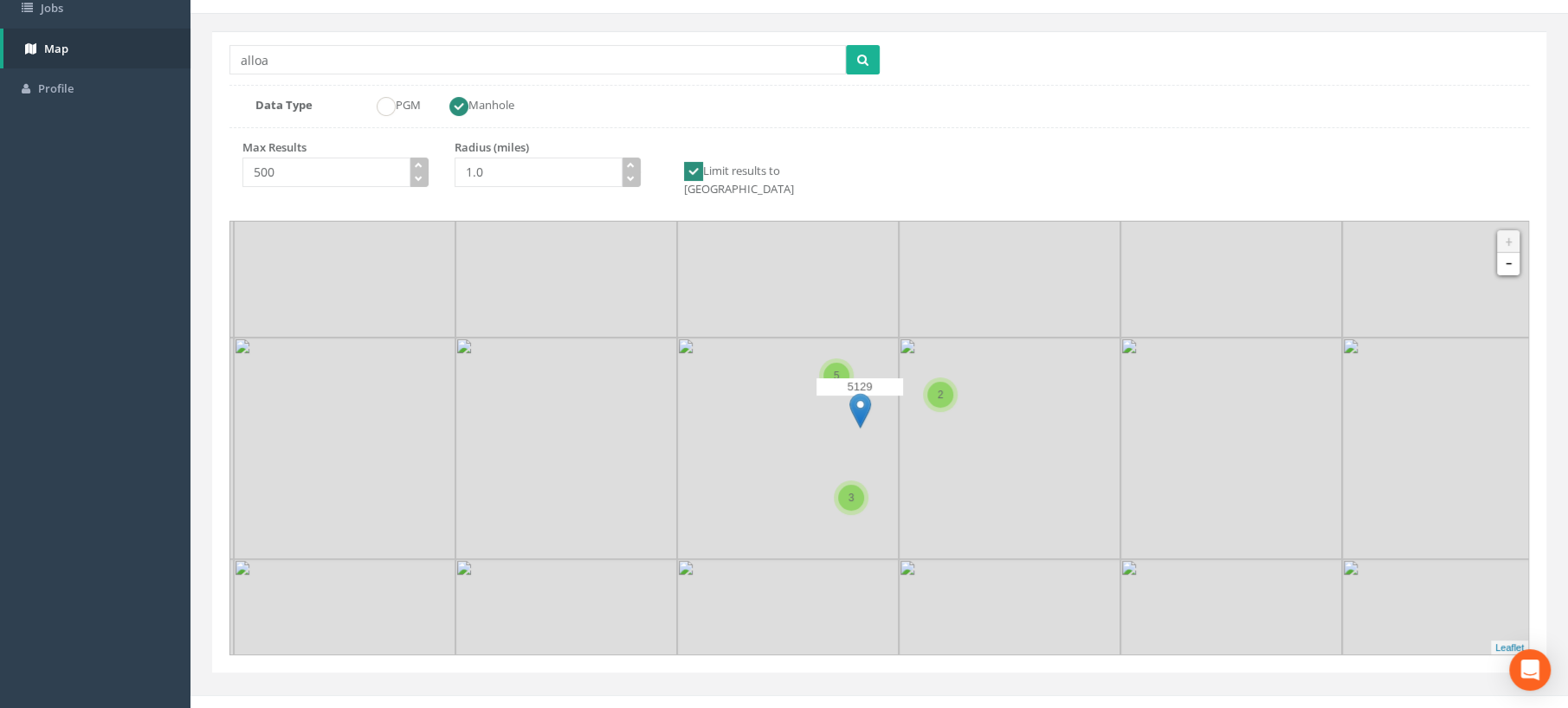 scroll, scrollTop: 108, scrollLeft: 0, axis: vertical 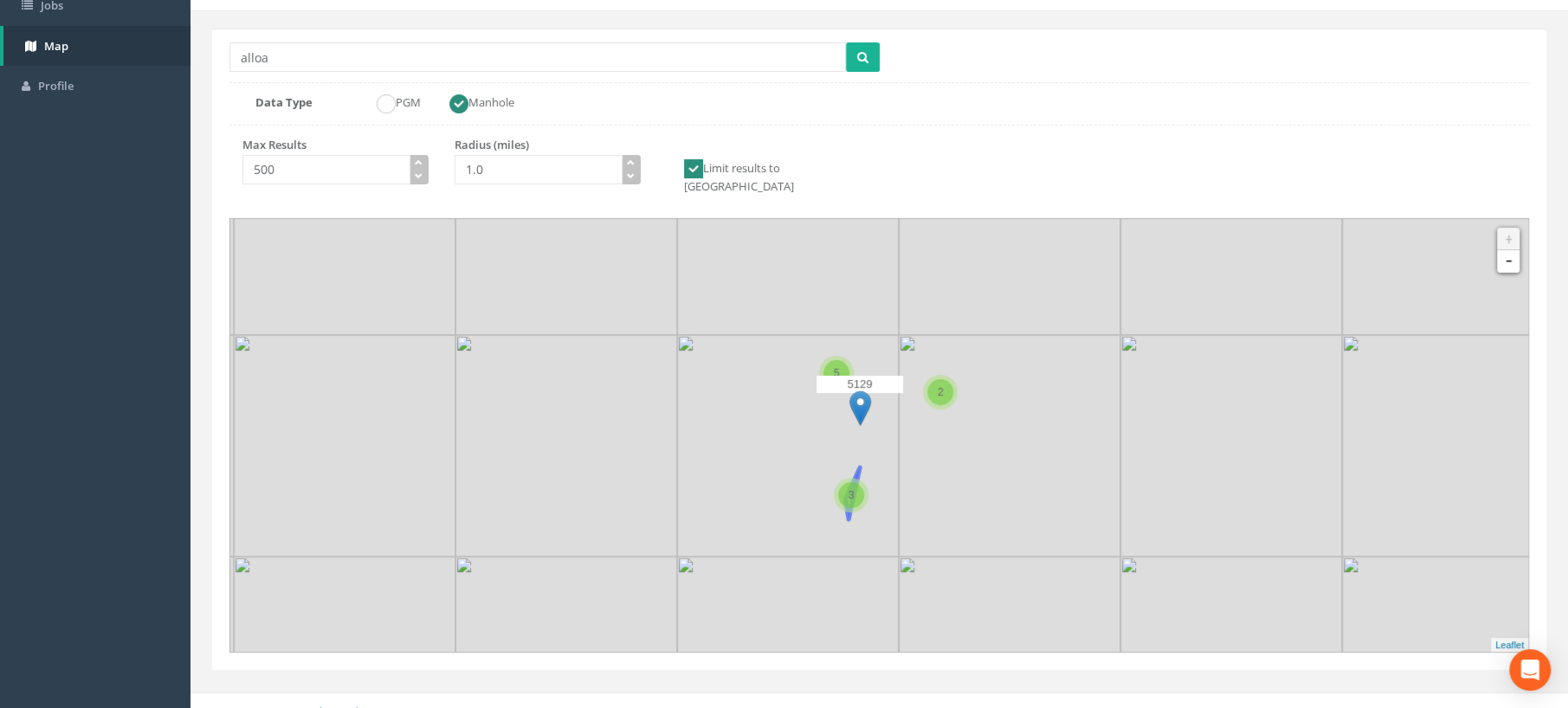 click on "3" at bounding box center (851, 495) 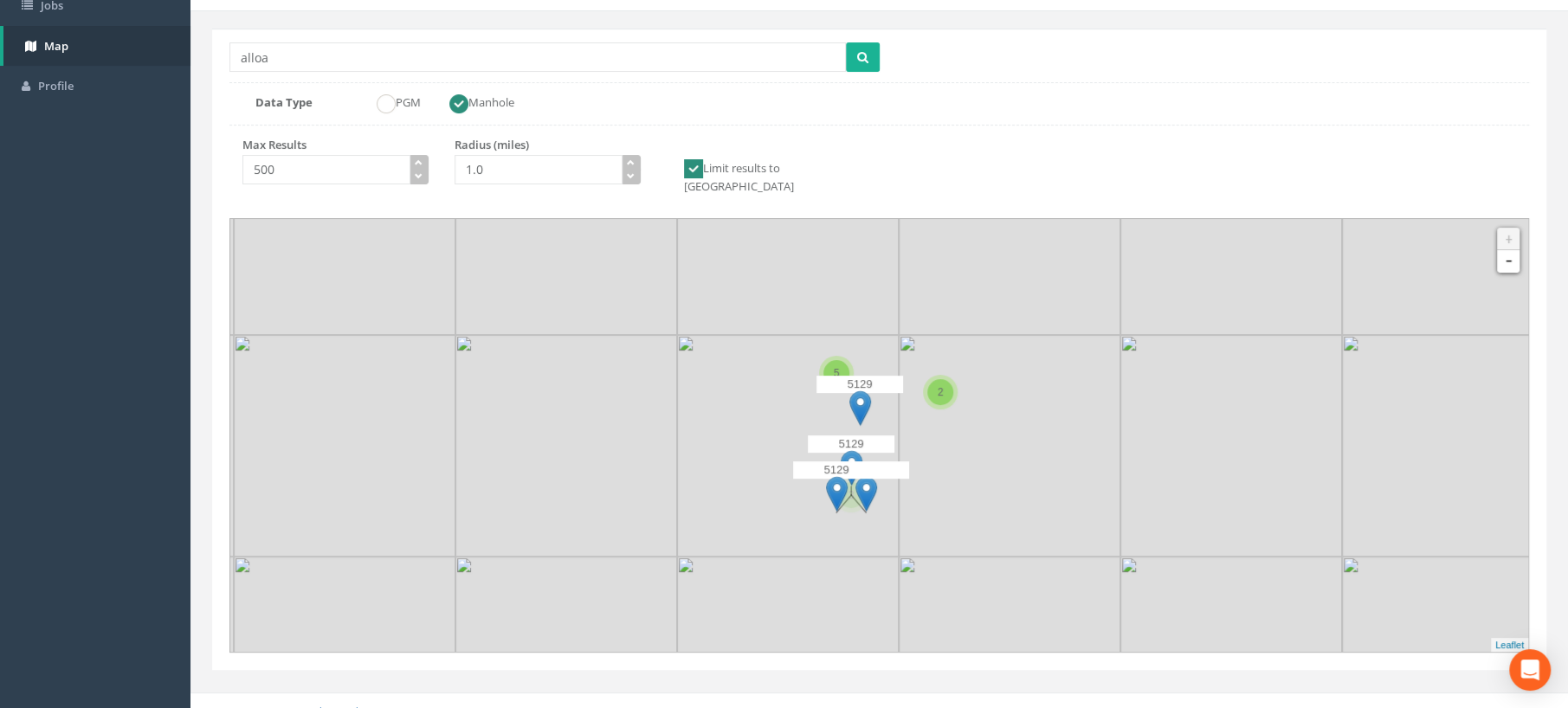 click on "2" at bounding box center [940, 392] 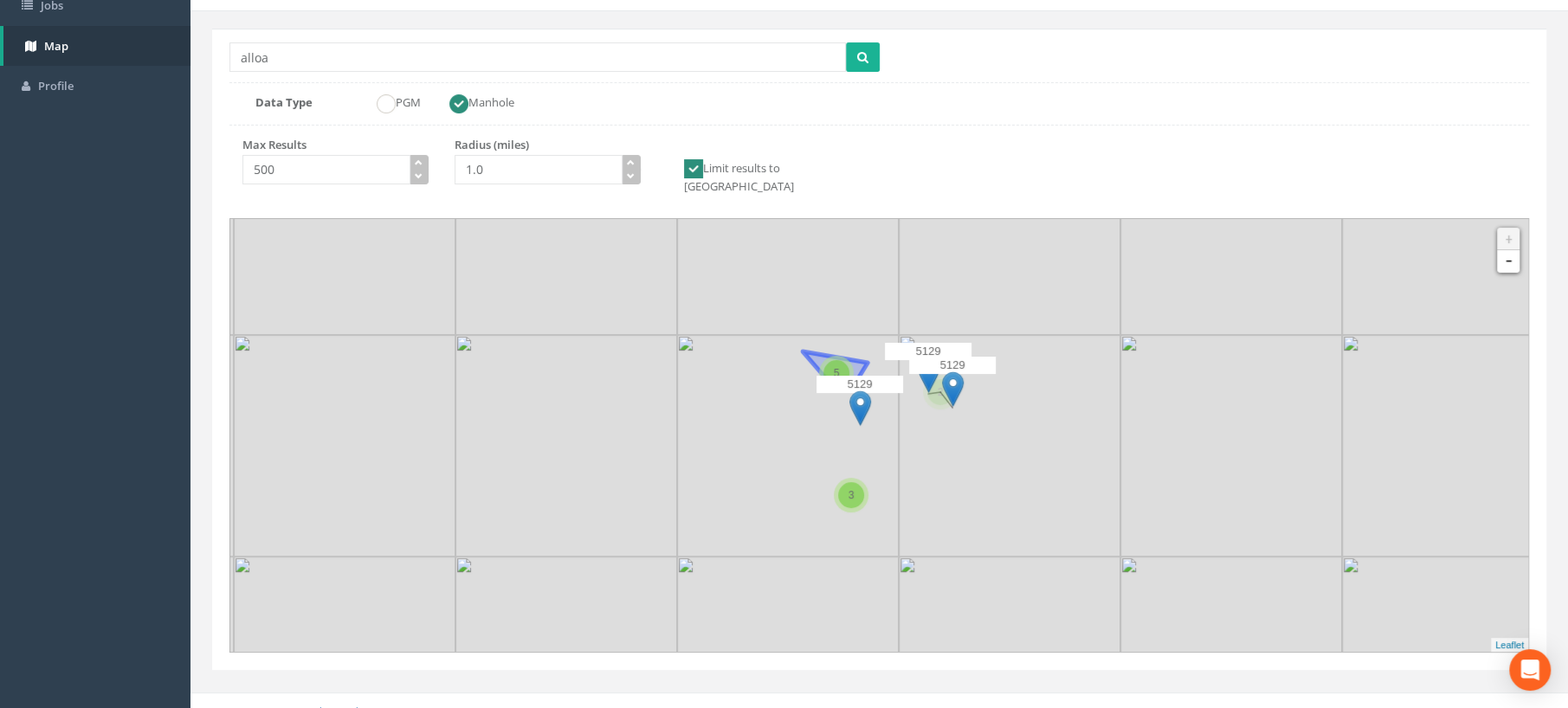 click on "5" at bounding box center [836, 373] 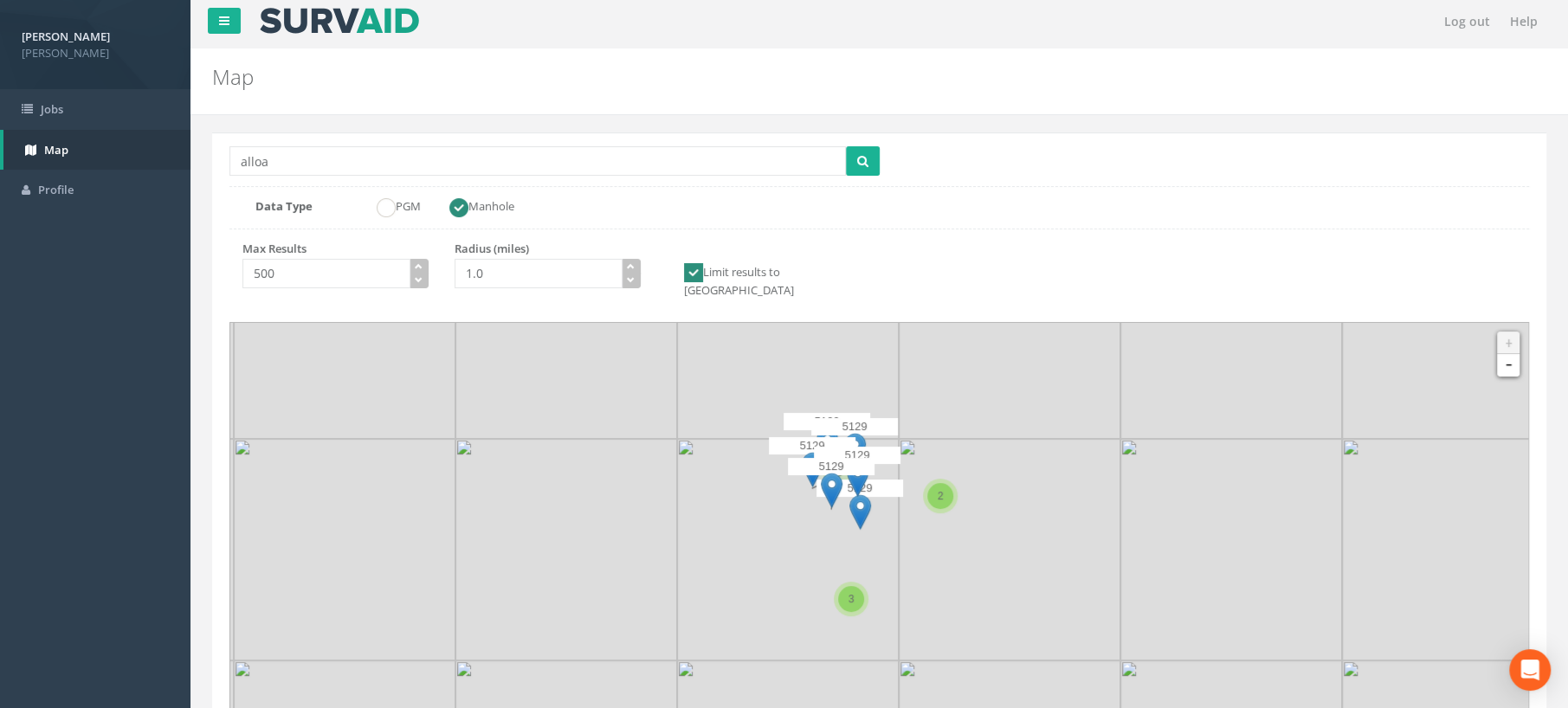 scroll, scrollTop: 0, scrollLeft: 0, axis: both 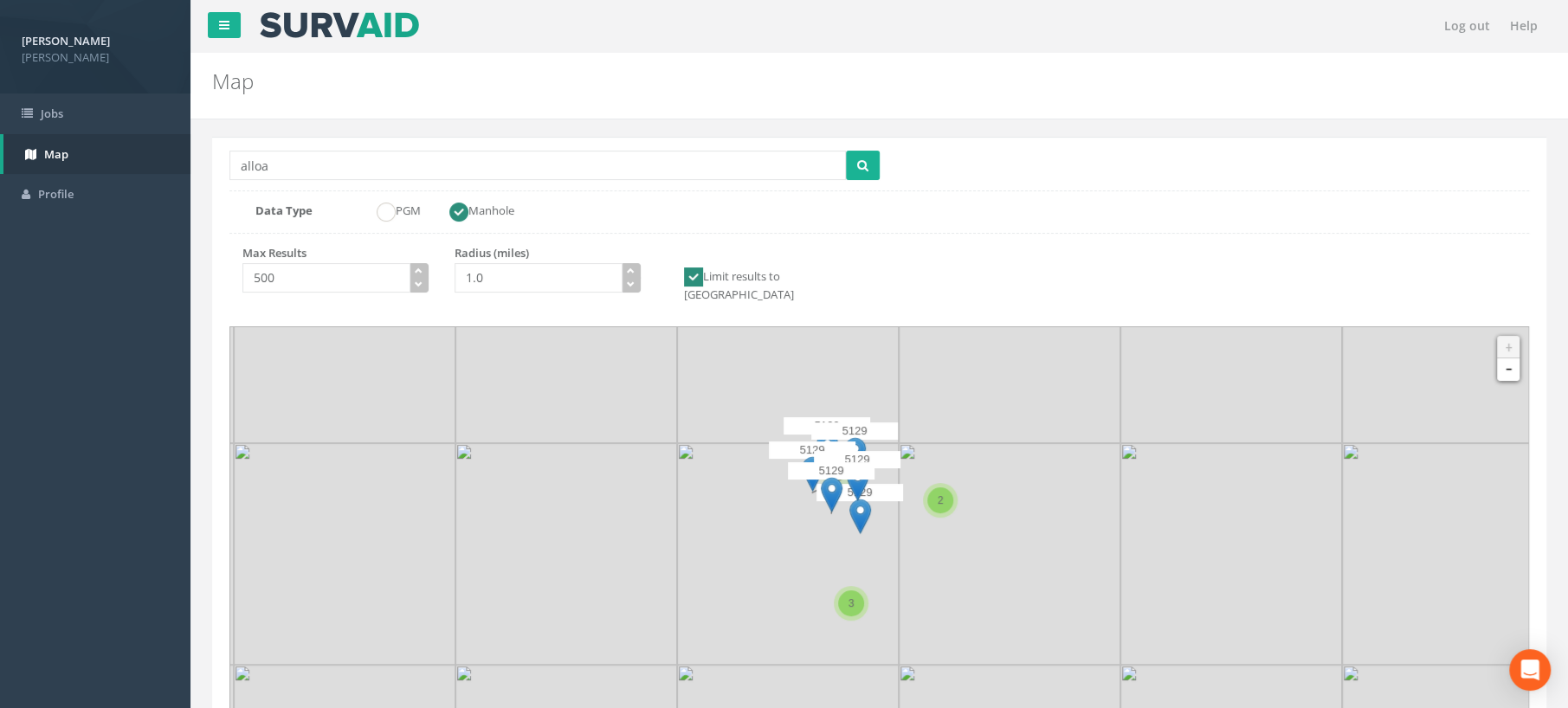 click on "5129" at bounding box center [831, 471] 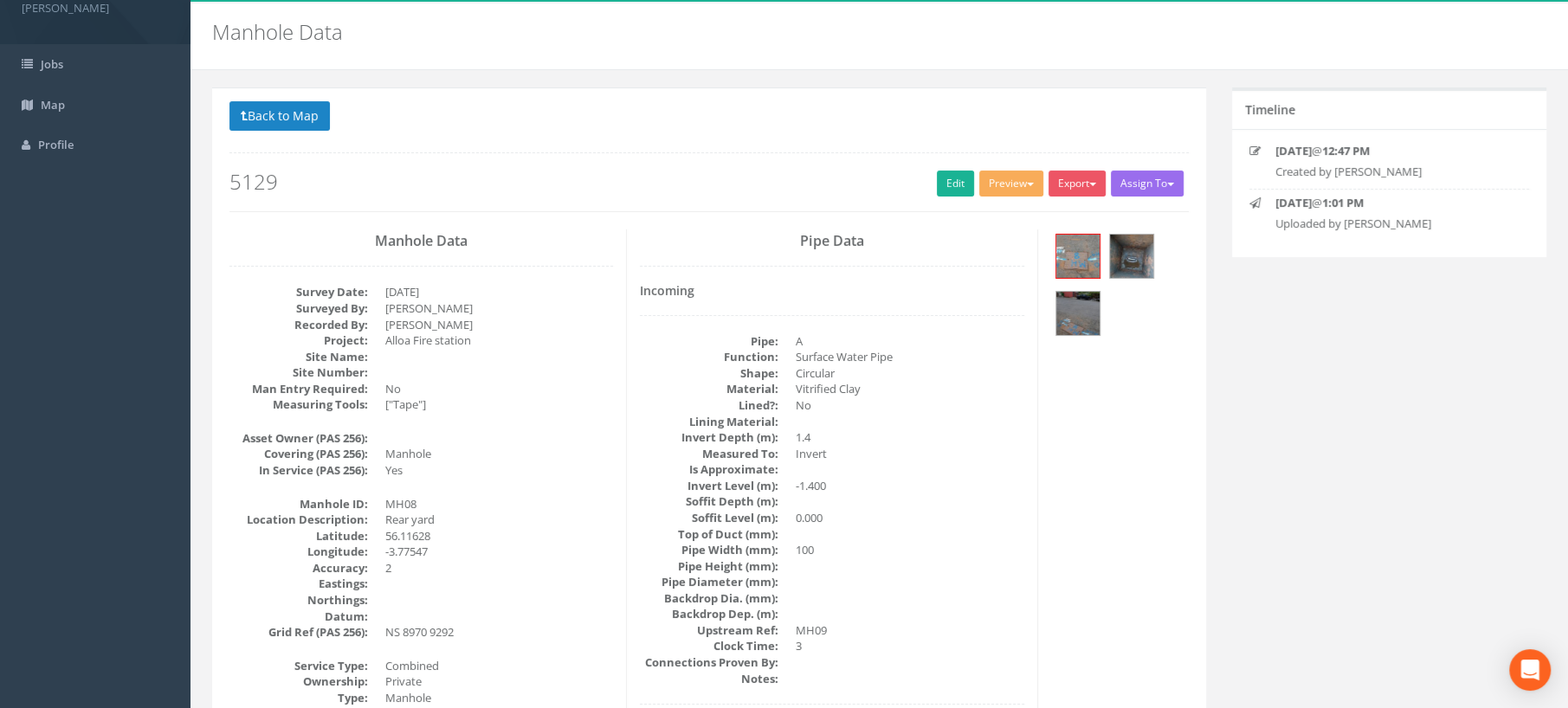 scroll, scrollTop: 13, scrollLeft: 0, axis: vertical 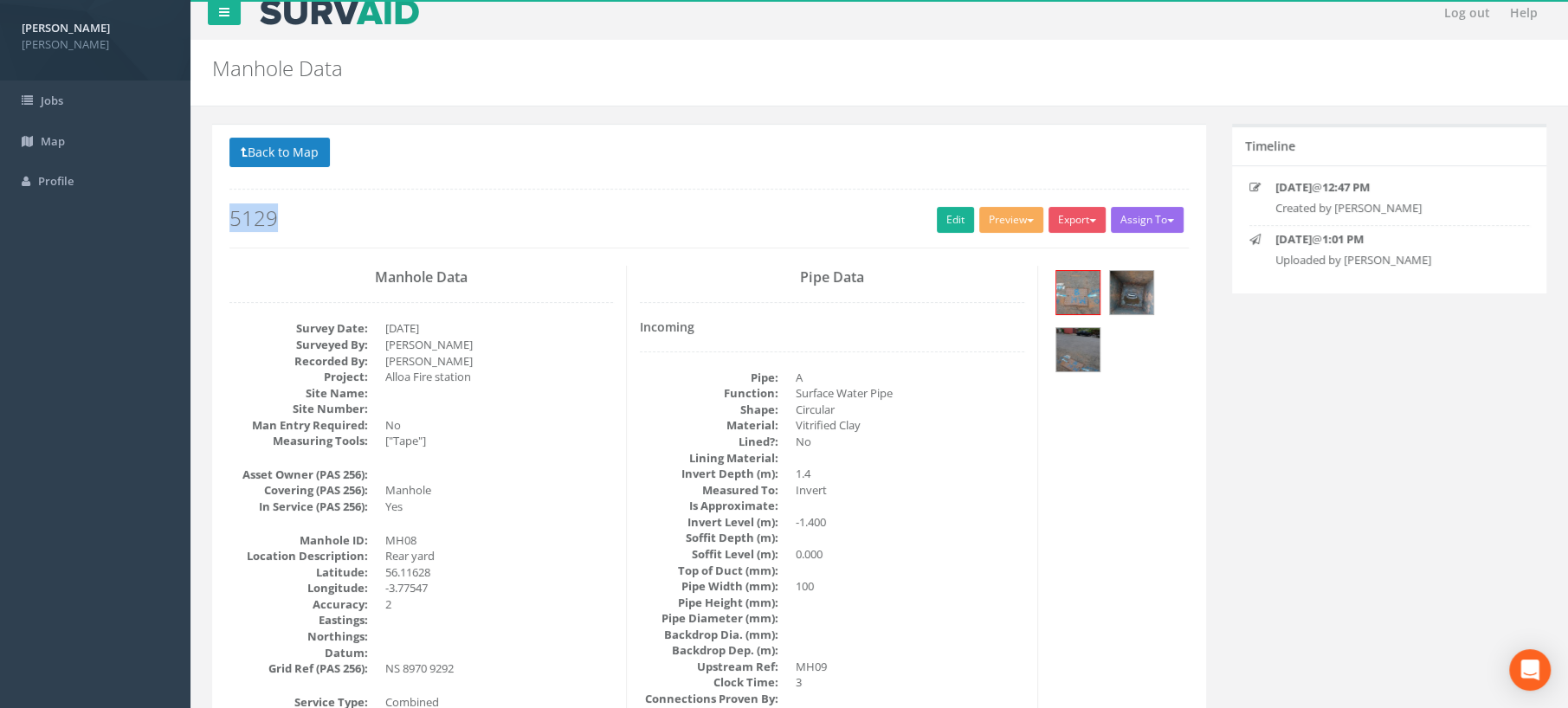 drag, startPoint x: 279, startPoint y: 214, endPoint x: 222, endPoint y: 216, distance: 57.035077 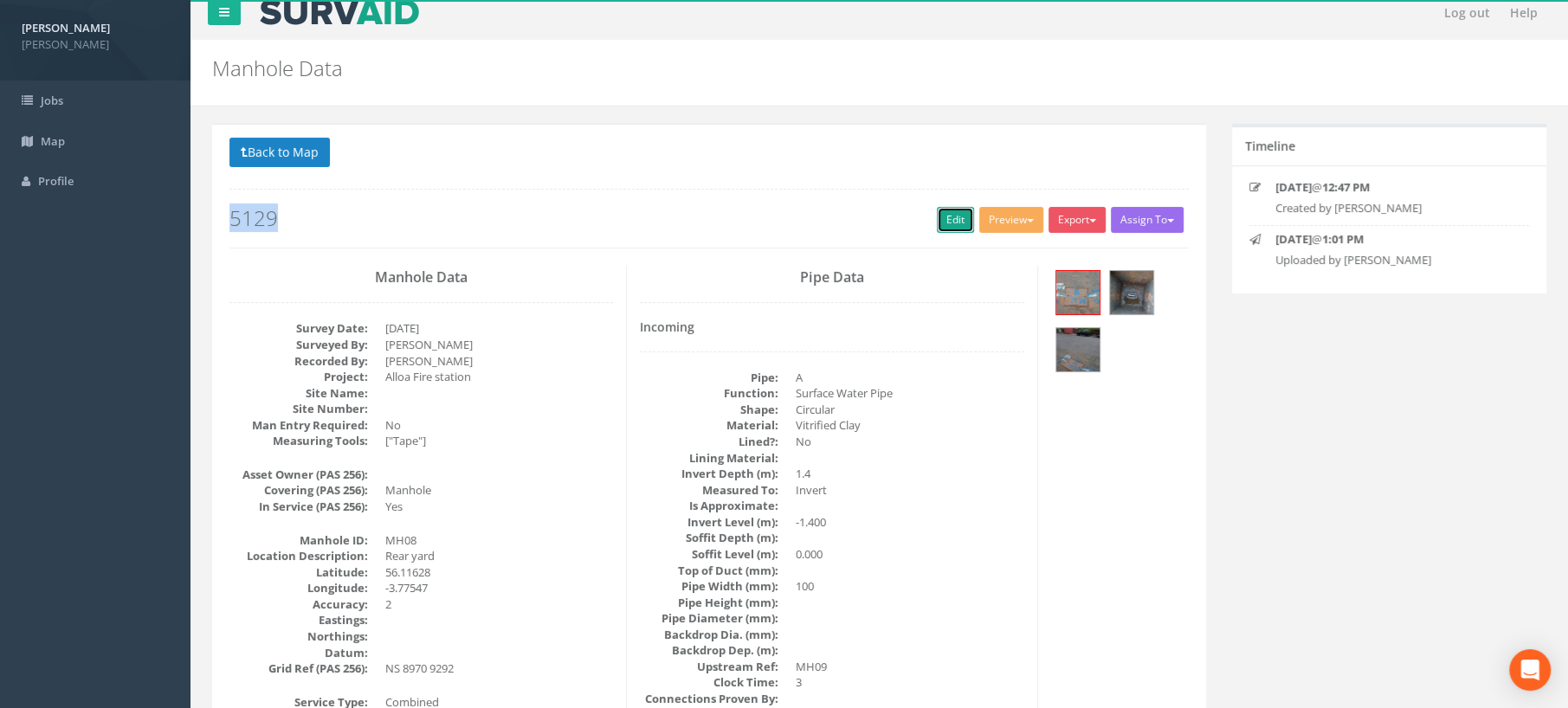click on "Edit" at bounding box center (955, 220) 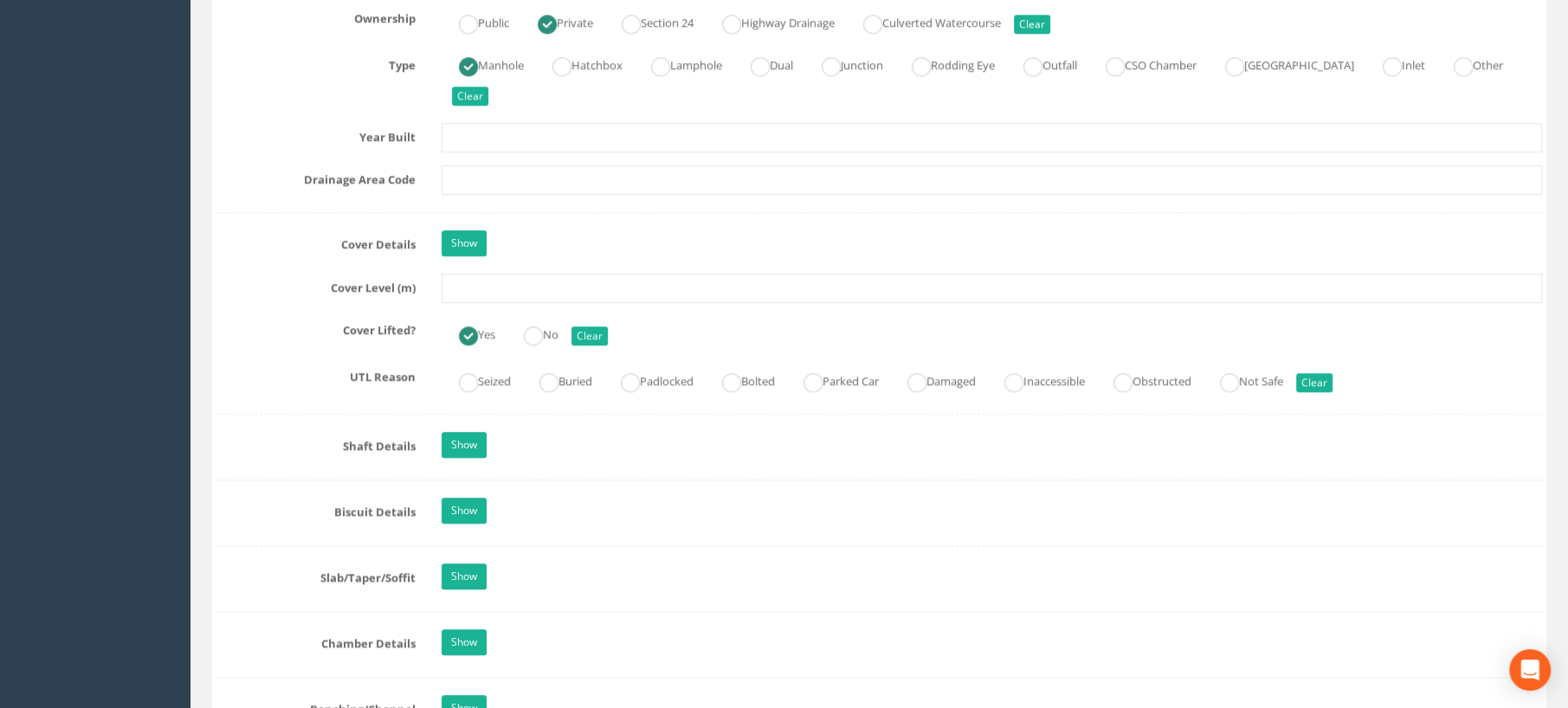 scroll, scrollTop: 1419, scrollLeft: 0, axis: vertical 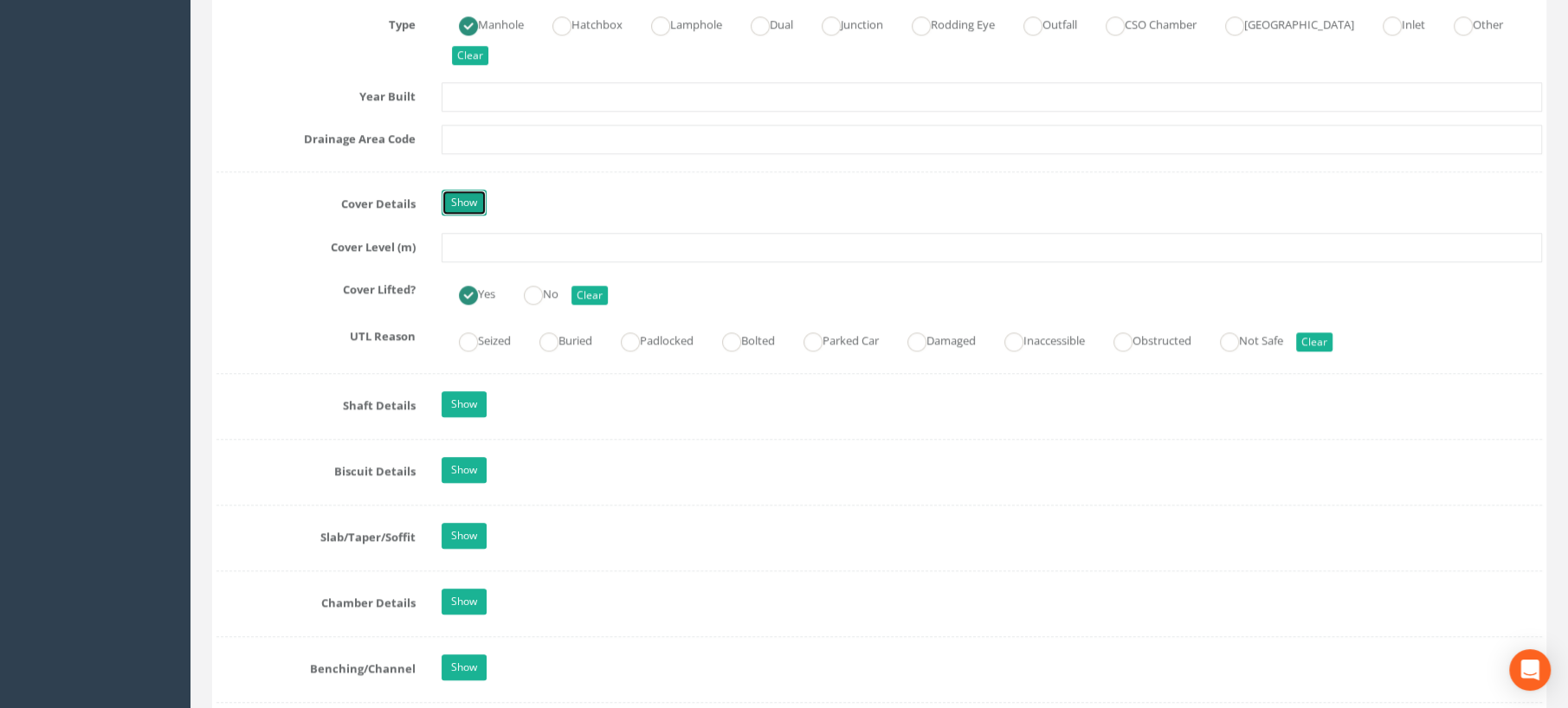 click on "Show" at bounding box center (464, 203) 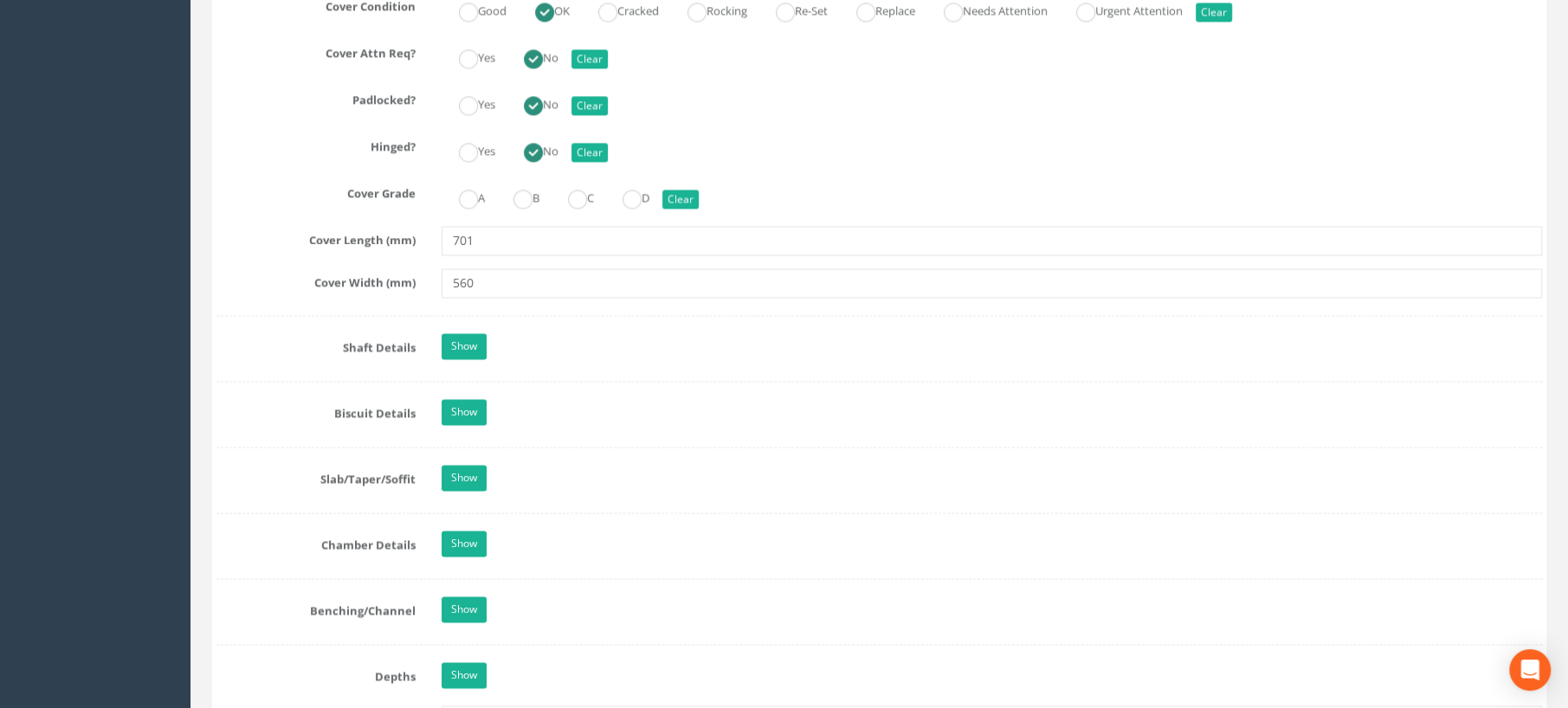 scroll, scrollTop: 2069, scrollLeft: 0, axis: vertical 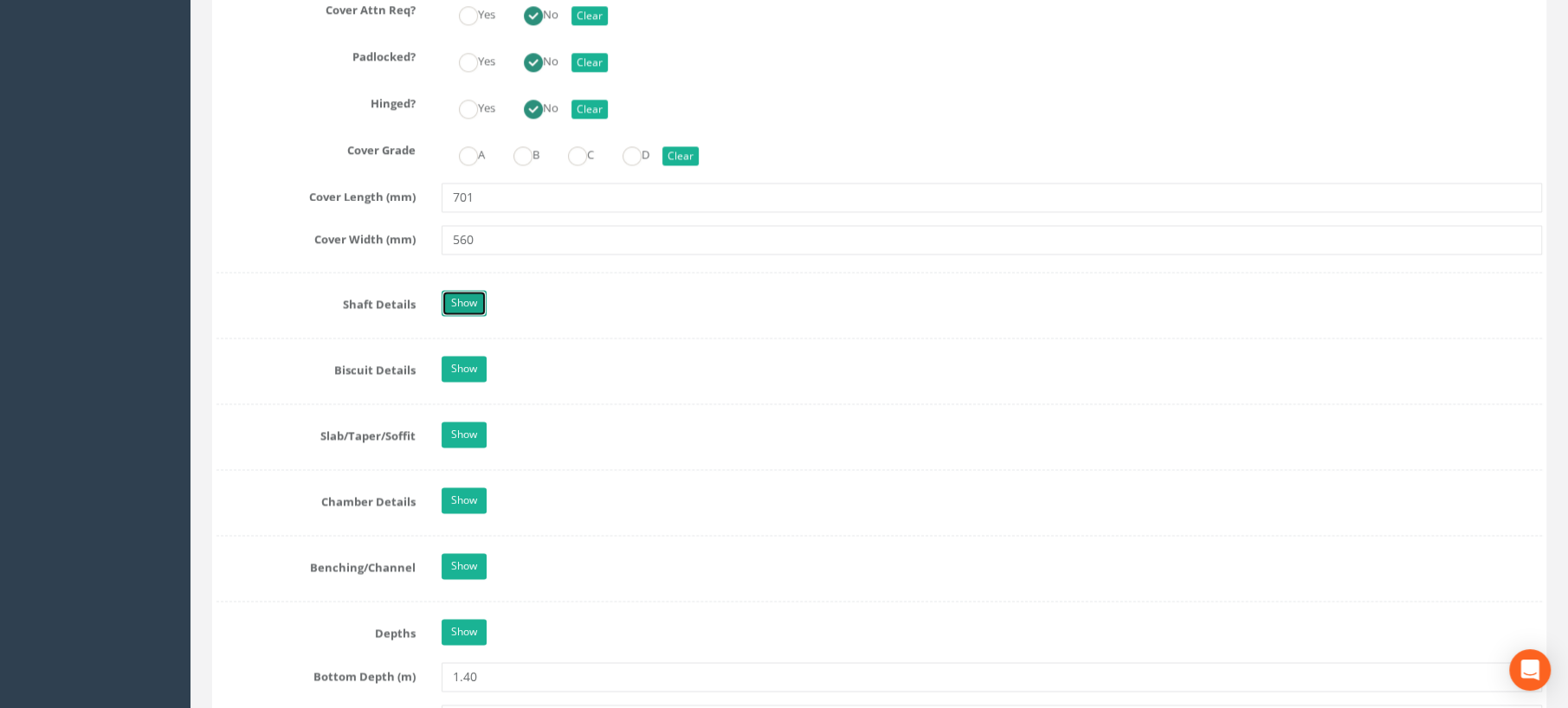 click on "Show" at bounding box center (464, 303) 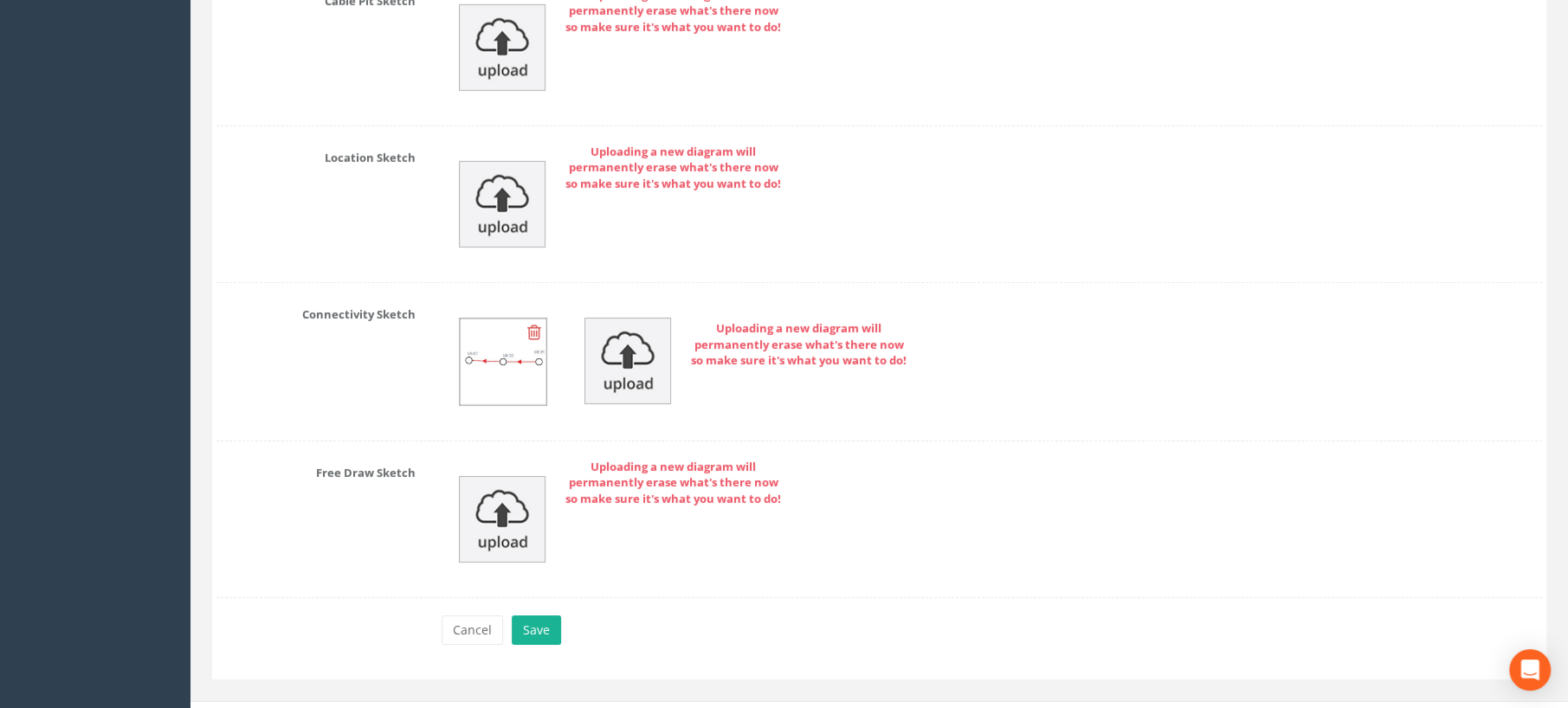 scroll, scrollTop: 4785, scrollLeft: 0, axis: vertical 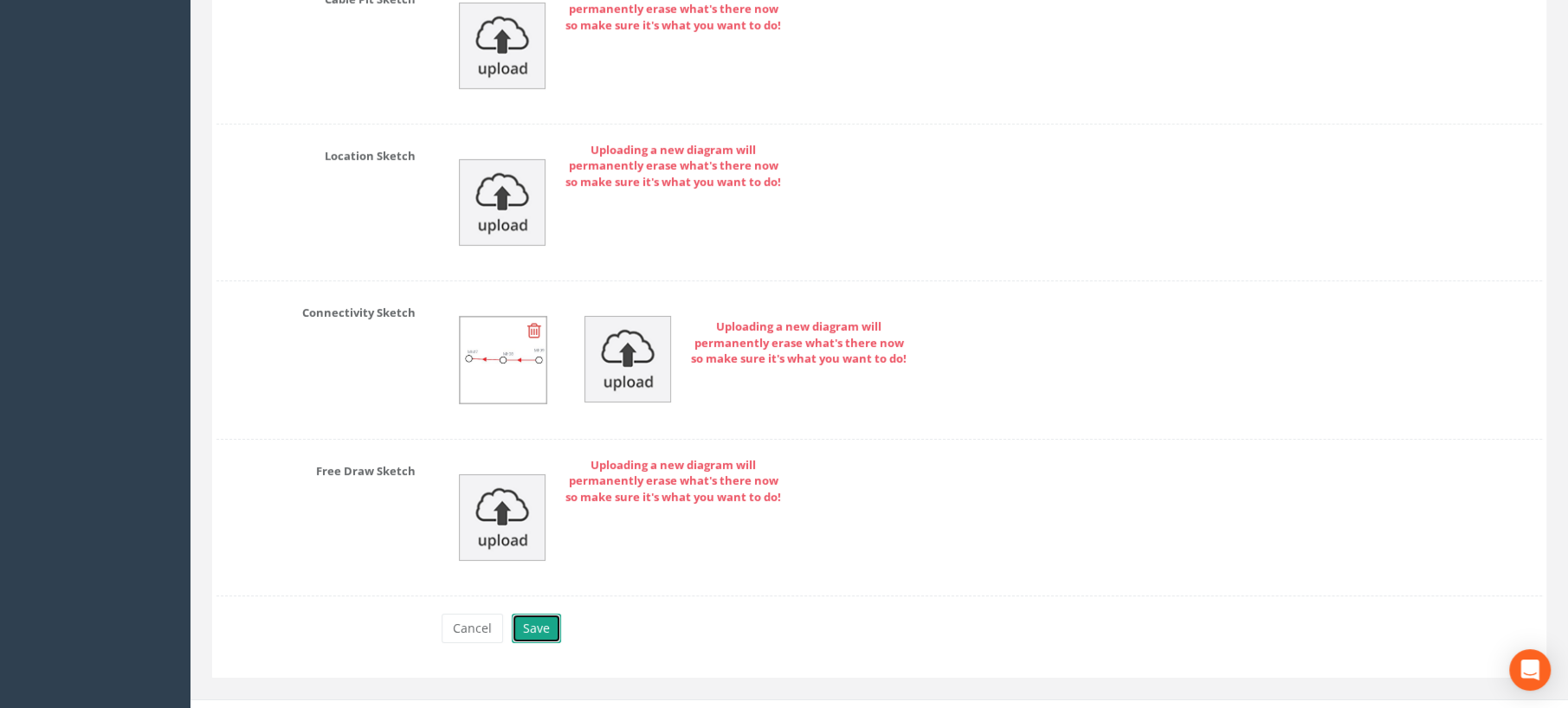 click on "Save" at bounding box center [536, 628] 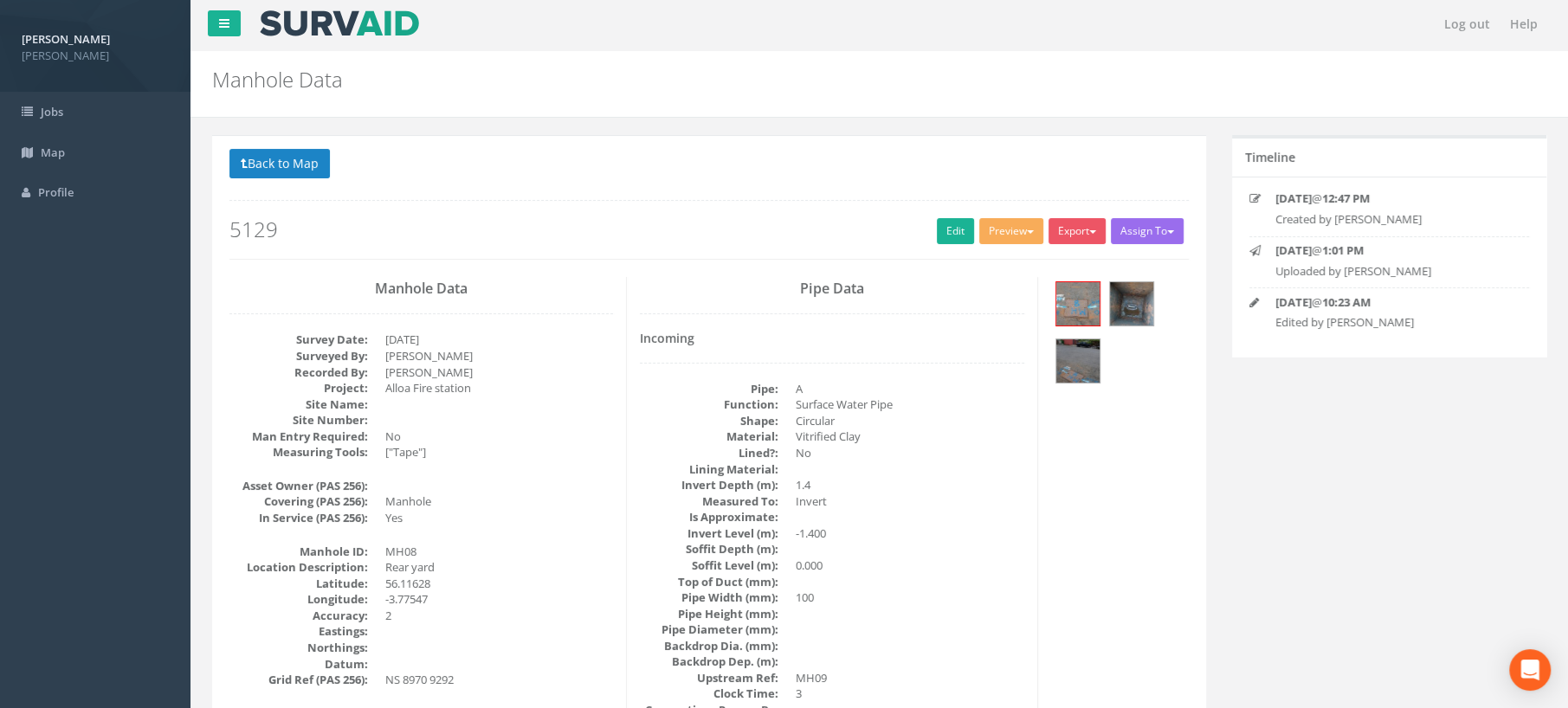 scroll, scrollTop: 0, scrollLeft: 0, axis: both 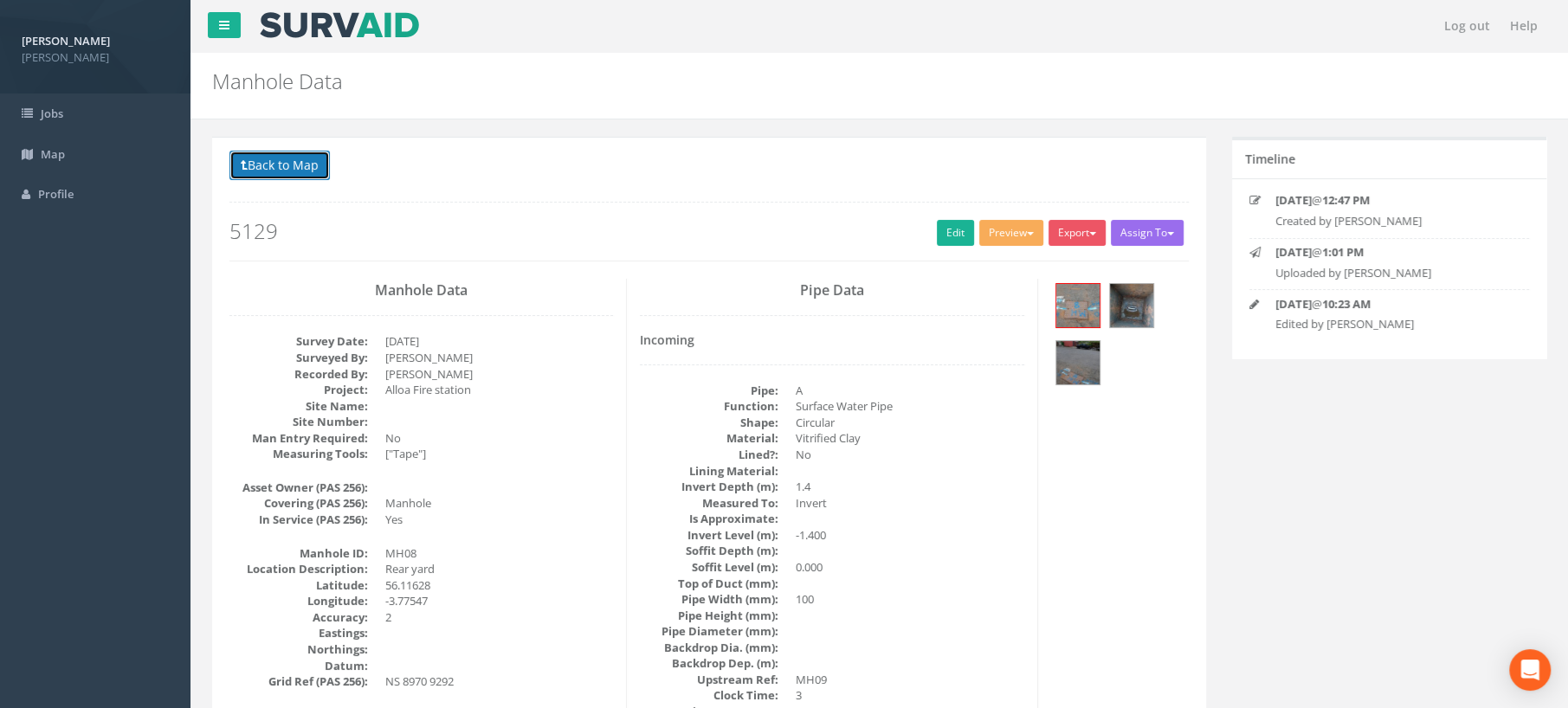 click on "Back to Map" at bounding box center [280, 165] 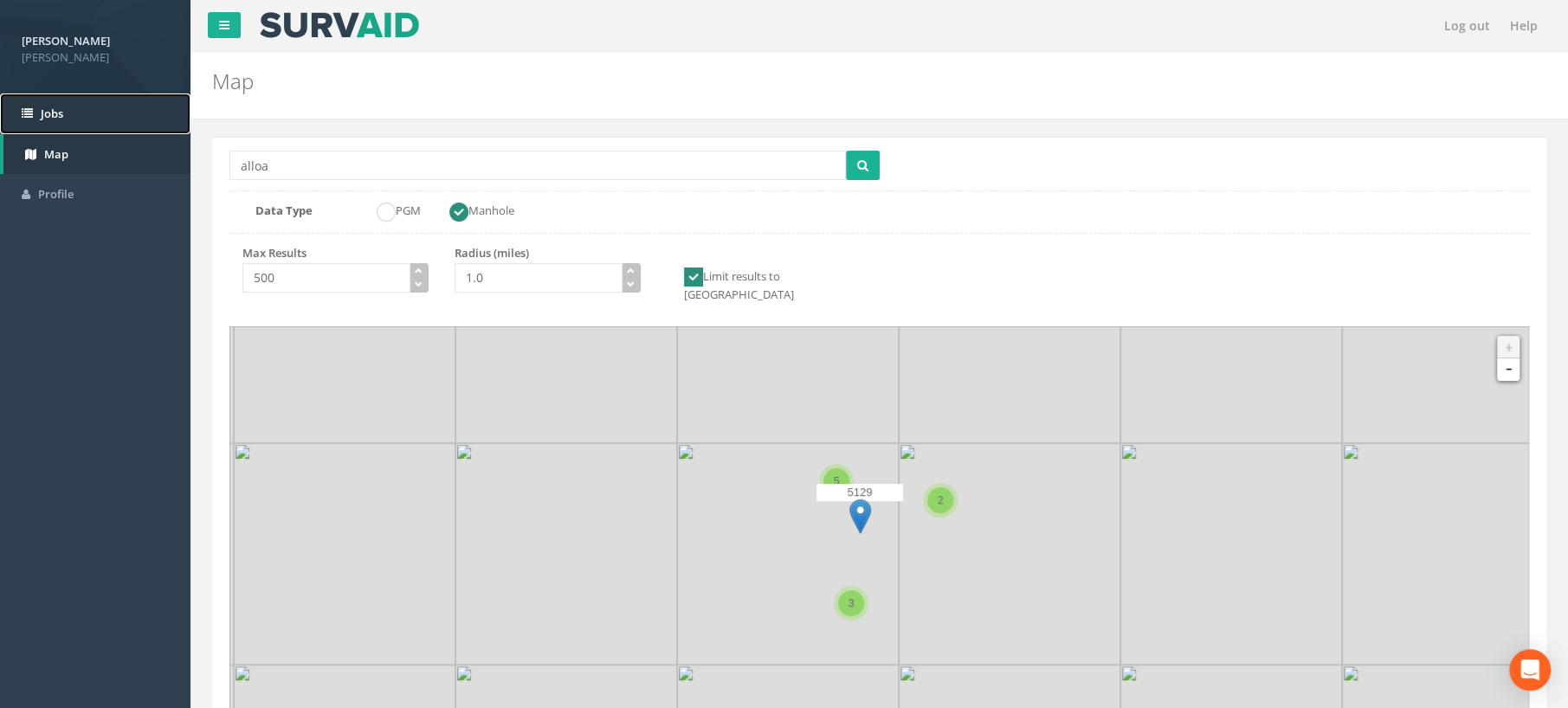 click on "Jobs" at bounding box center [52, 113] 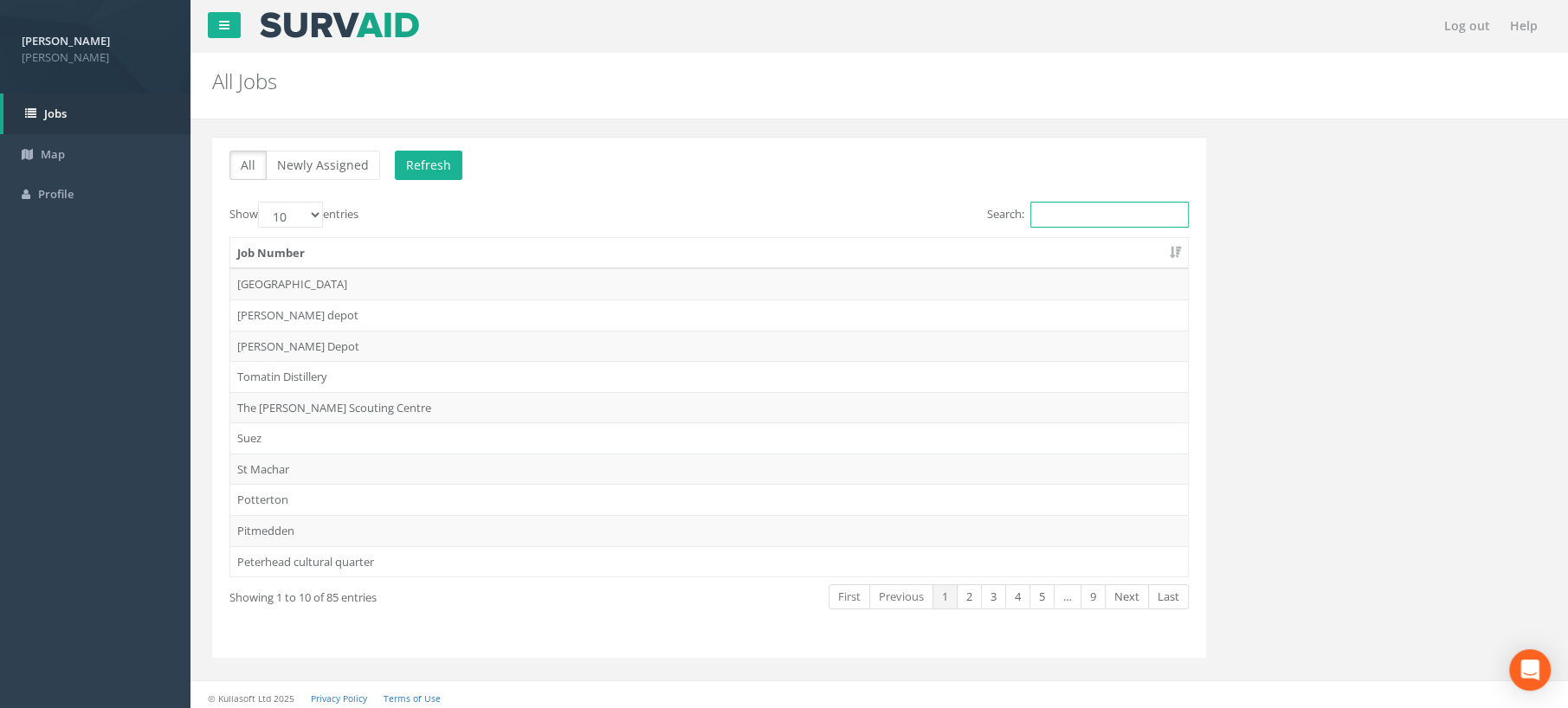 click on "Search:" at bounding box center (1109, 215) 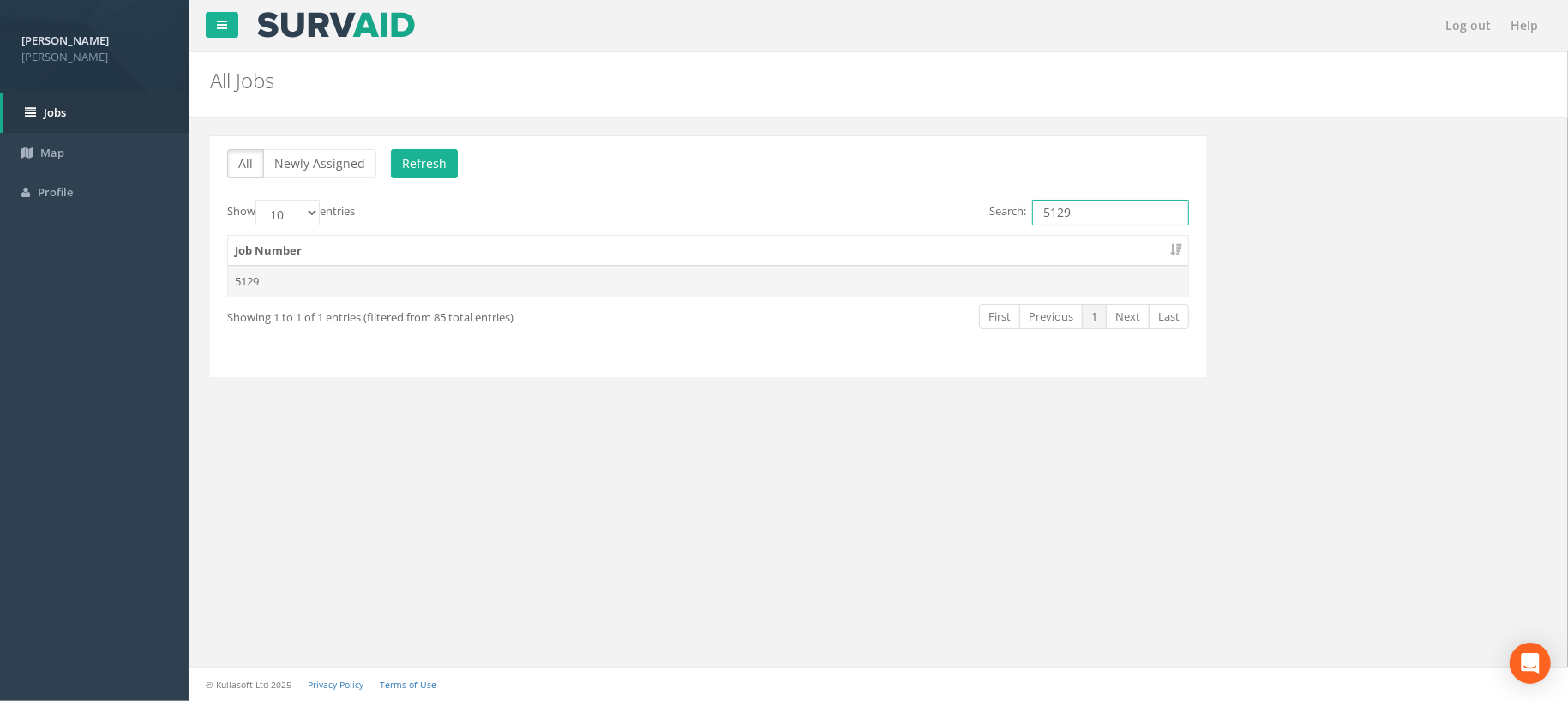 type on "5129" 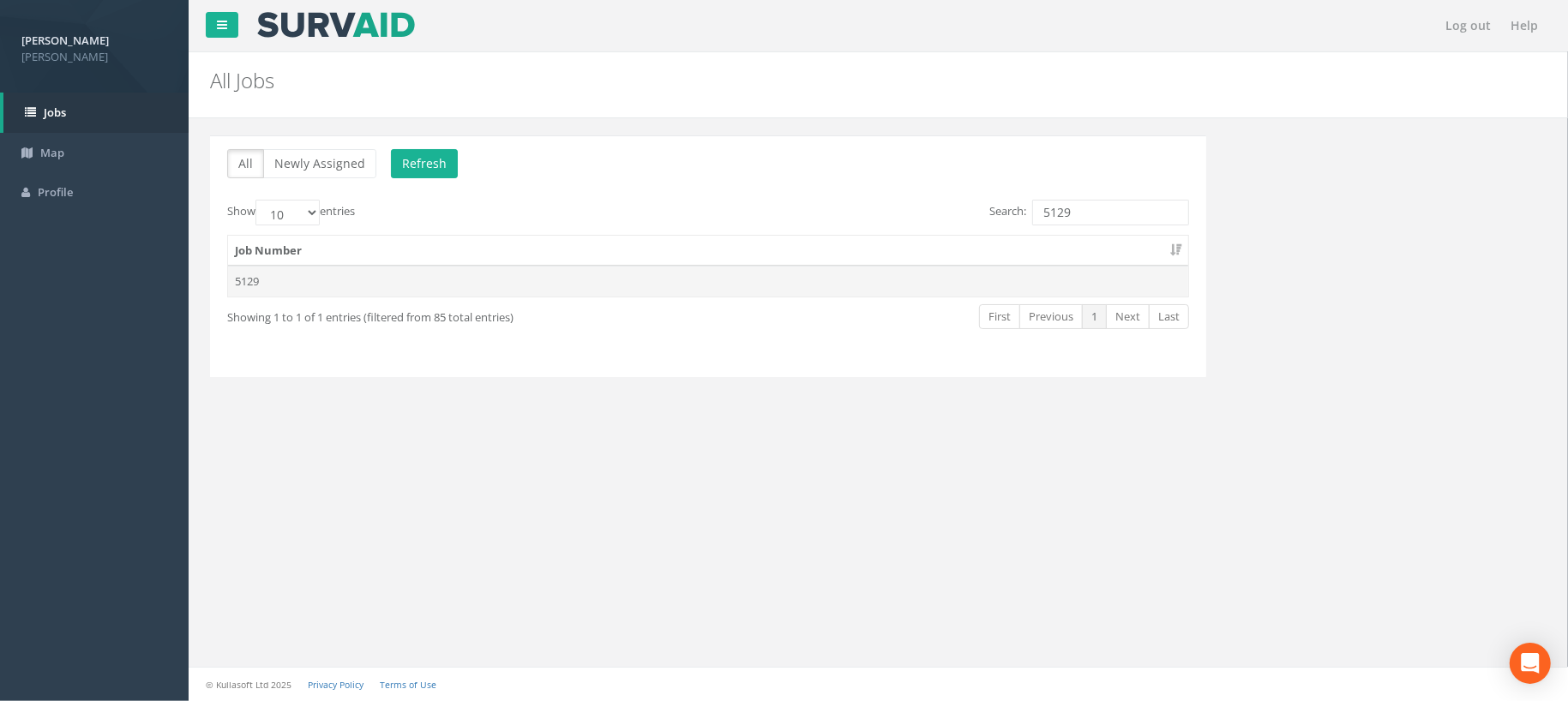 click on "5129" at bounding box center (708, 281) 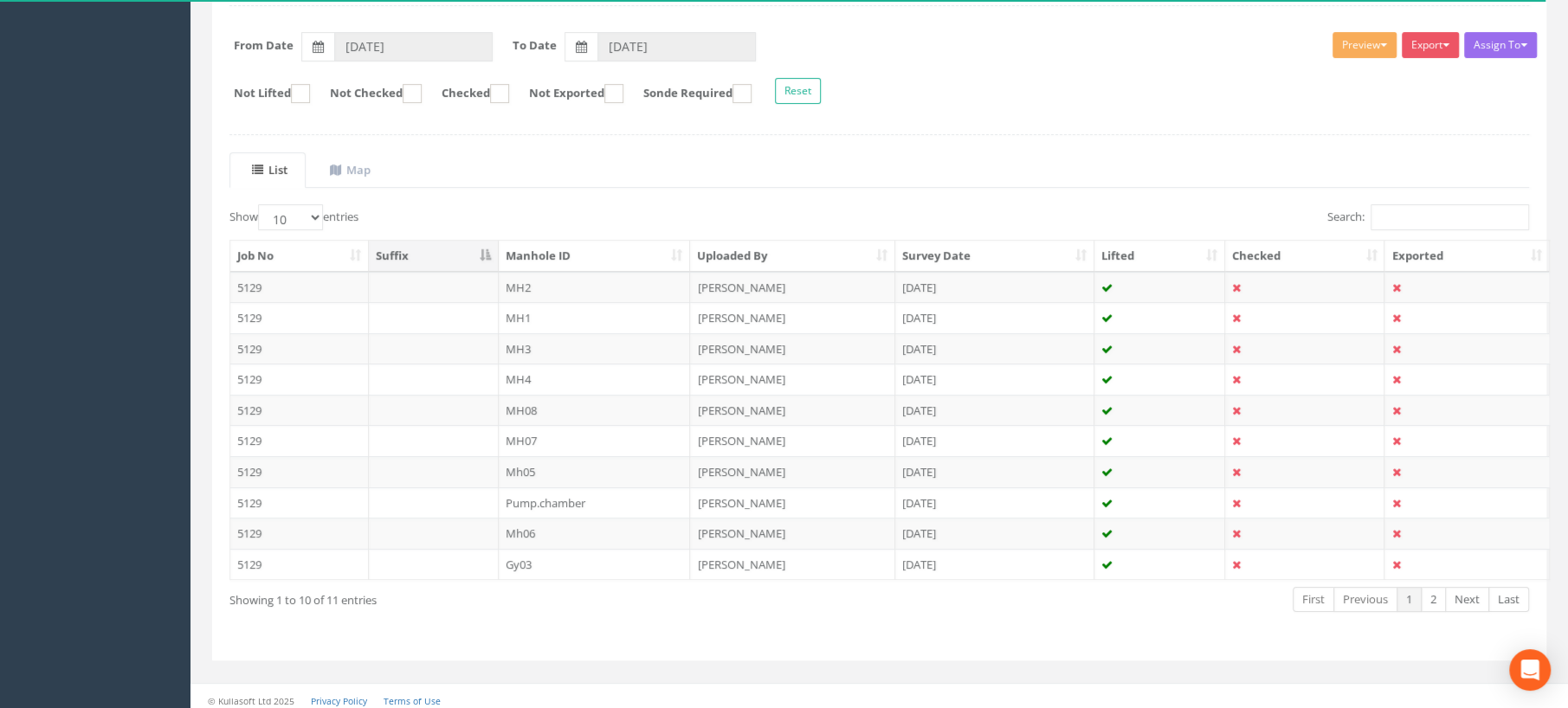 scroll, scrollTop: 250, scrollLeft: 0, axis: vertical 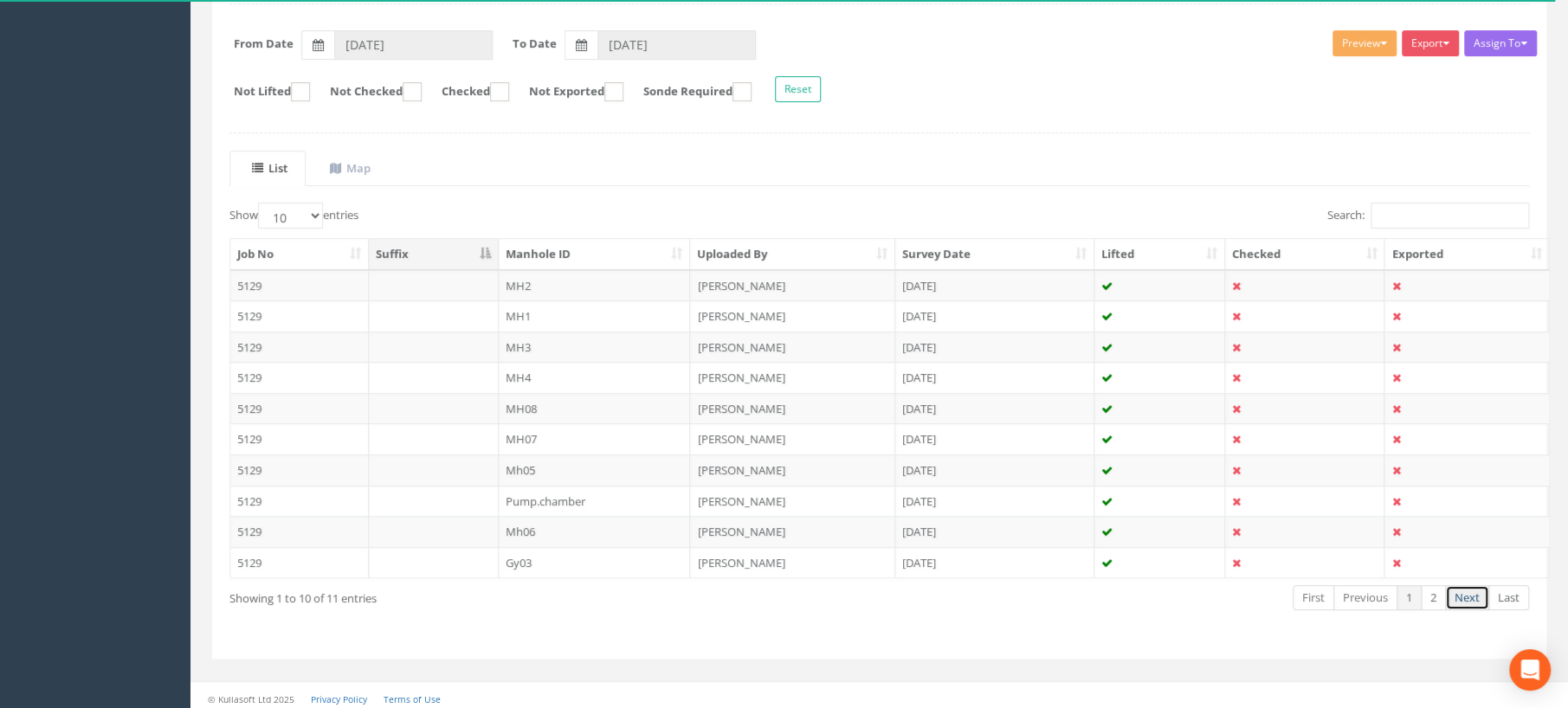 click on "Next" at bounding box center (1467, 597) 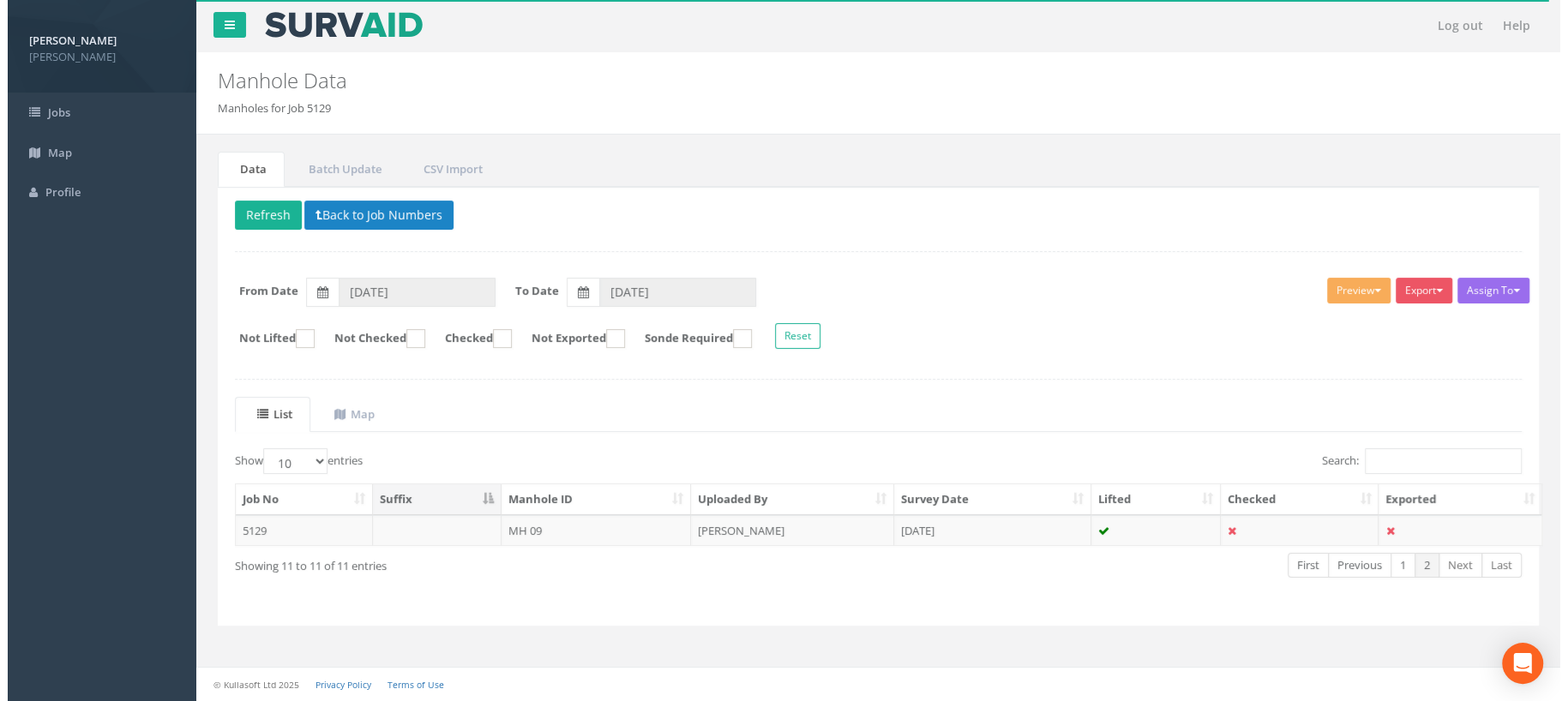 scroll, scrollTop: 0, scrollLeft: 0, axis: both 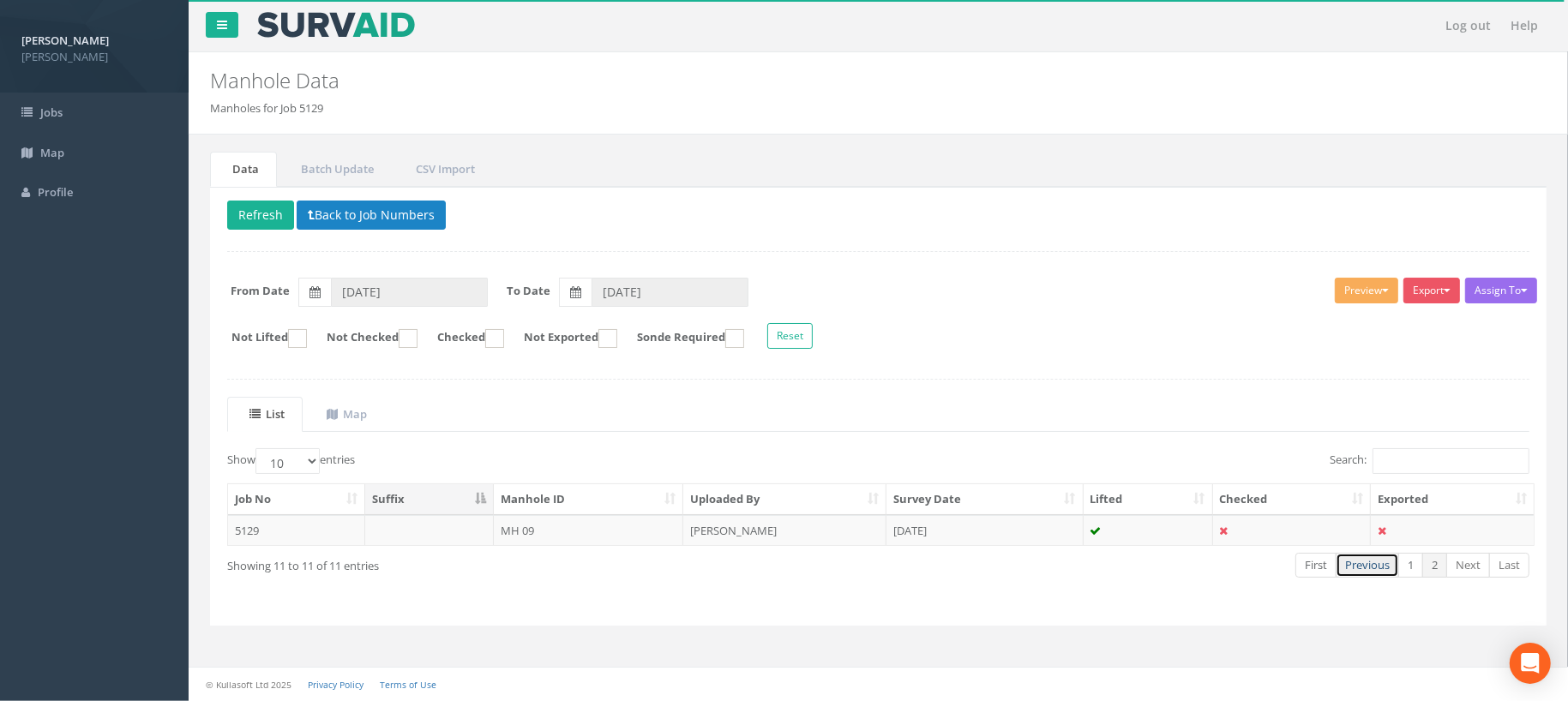 click on "Previous" at bounding box center (1367, 565) 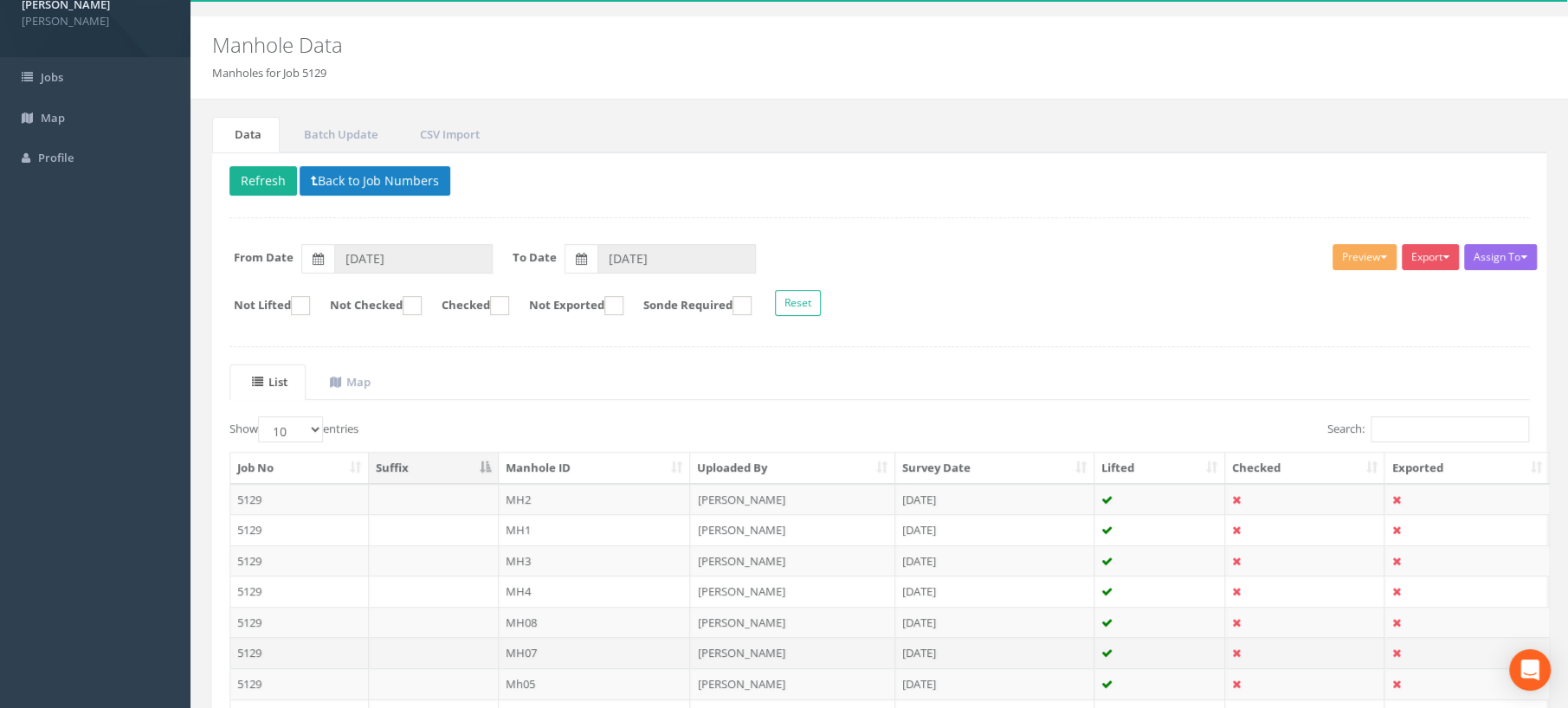 scroll, scrollTop: 34, scrollLeft: 0, axis: vertical 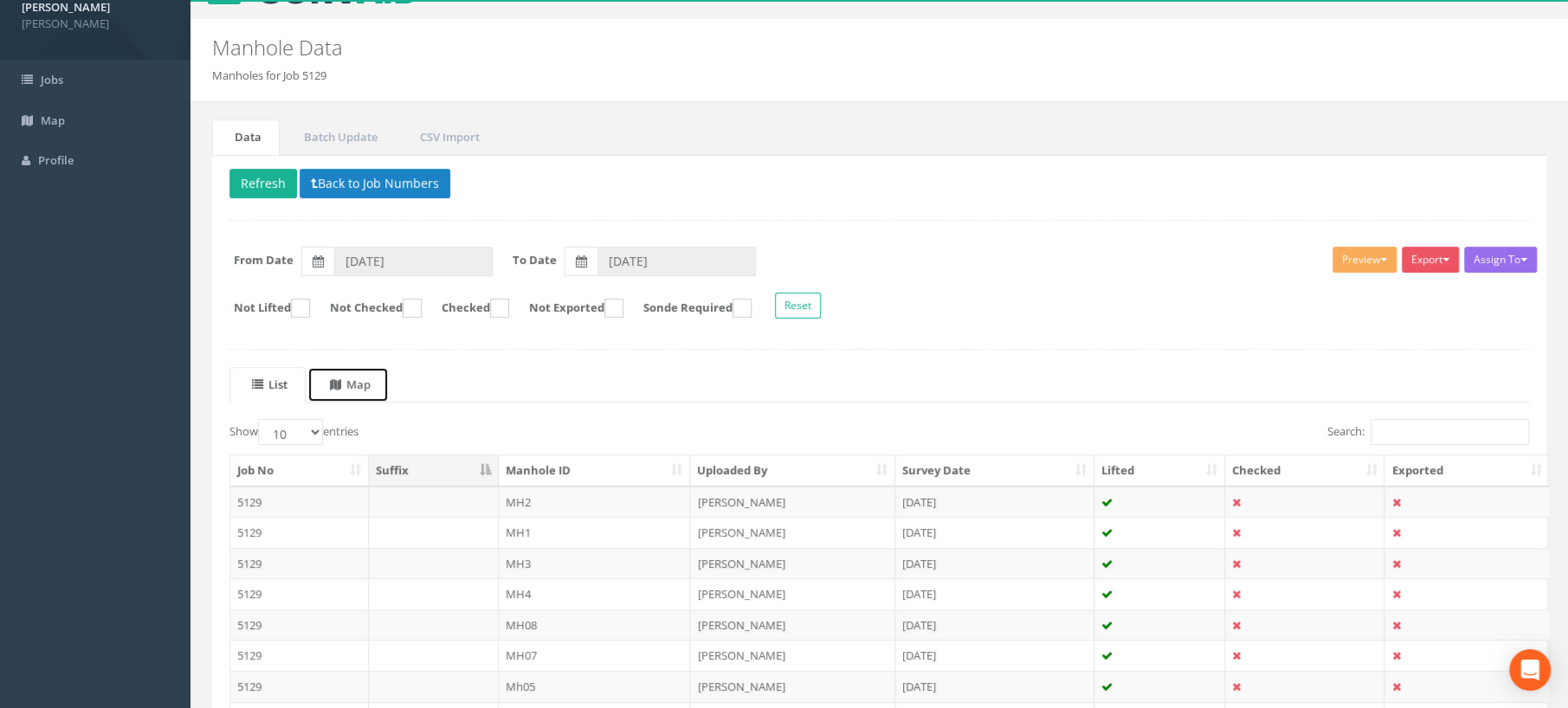 click on "Map" at bounding box center (350, 384) 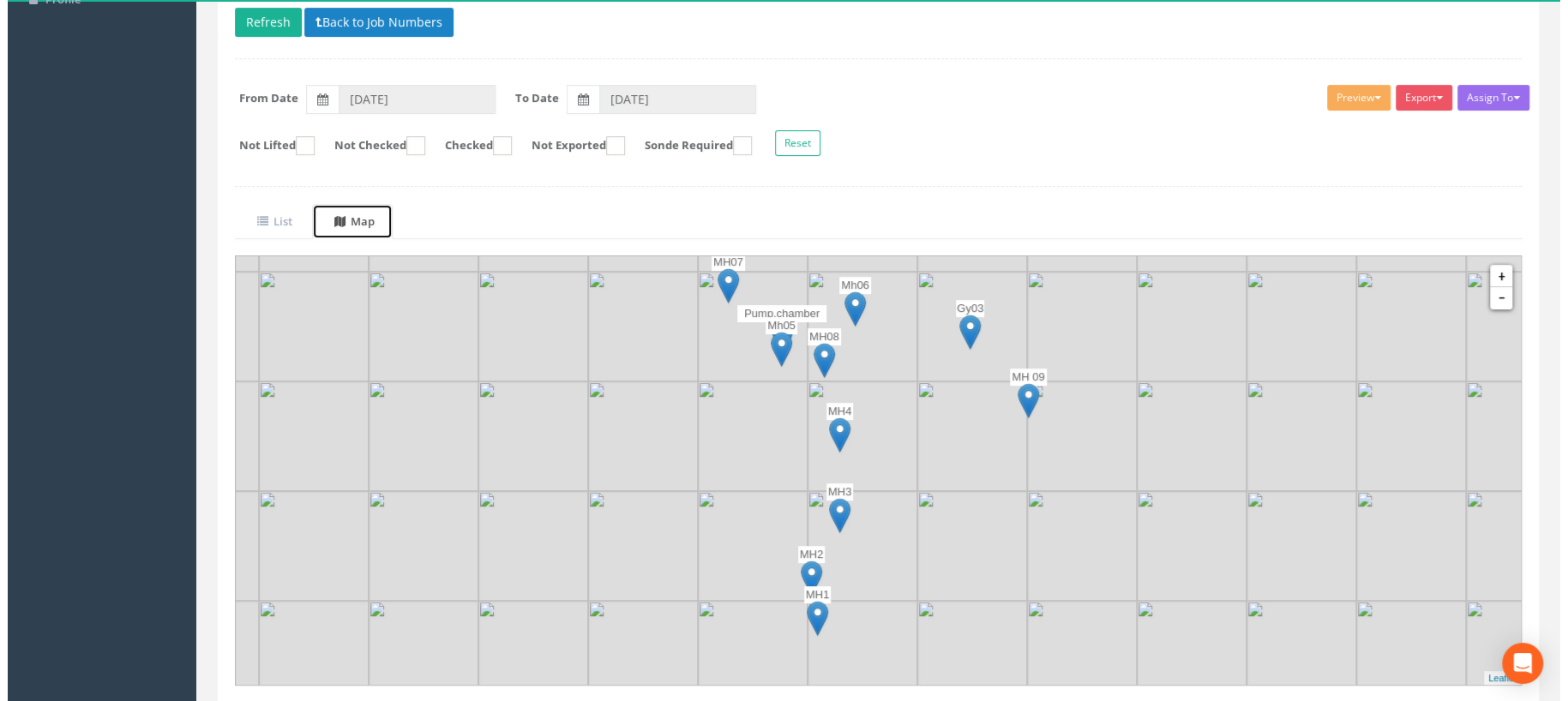 scroll, scrollTop: 246, scrollLeft: 0, axis: vertical 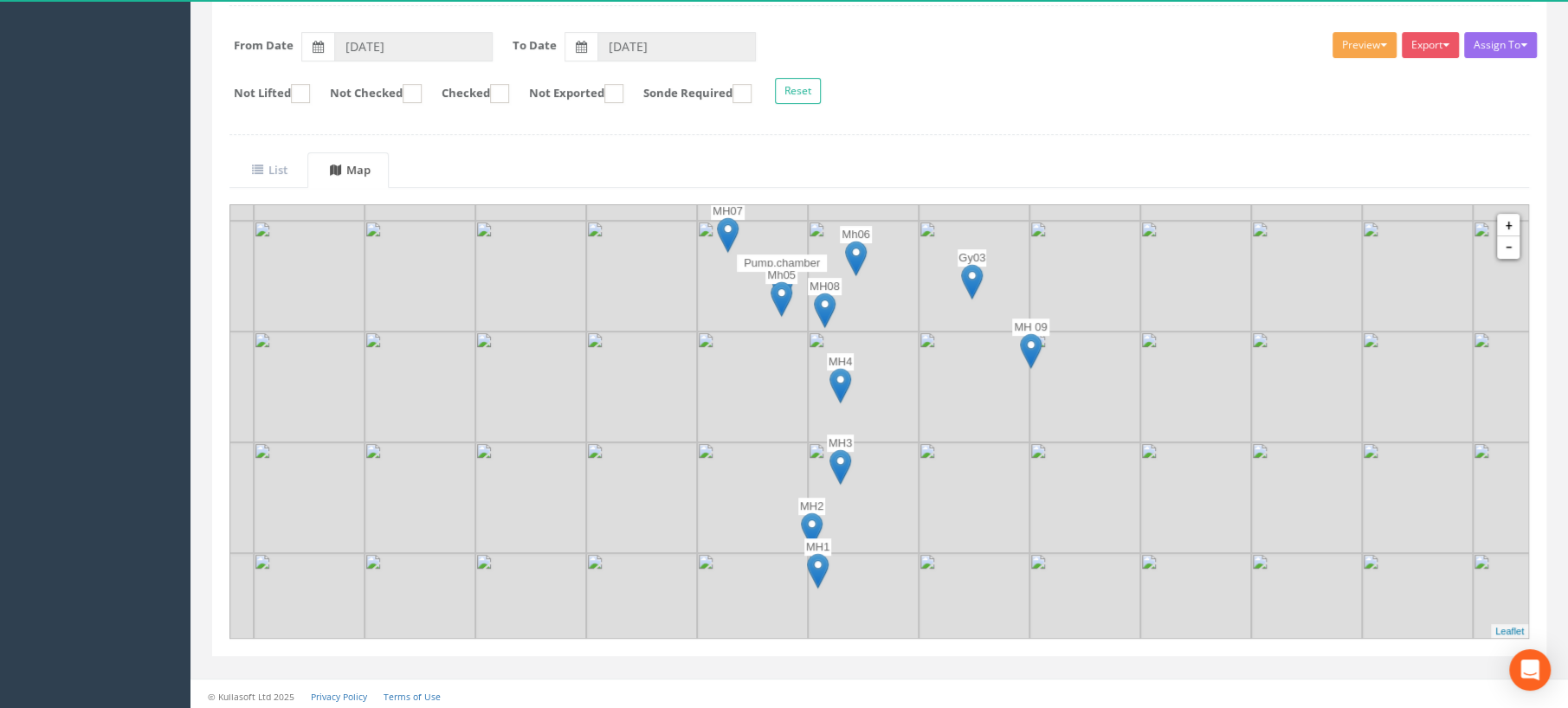 click on "Preview" at bounding box center [1365, 45] 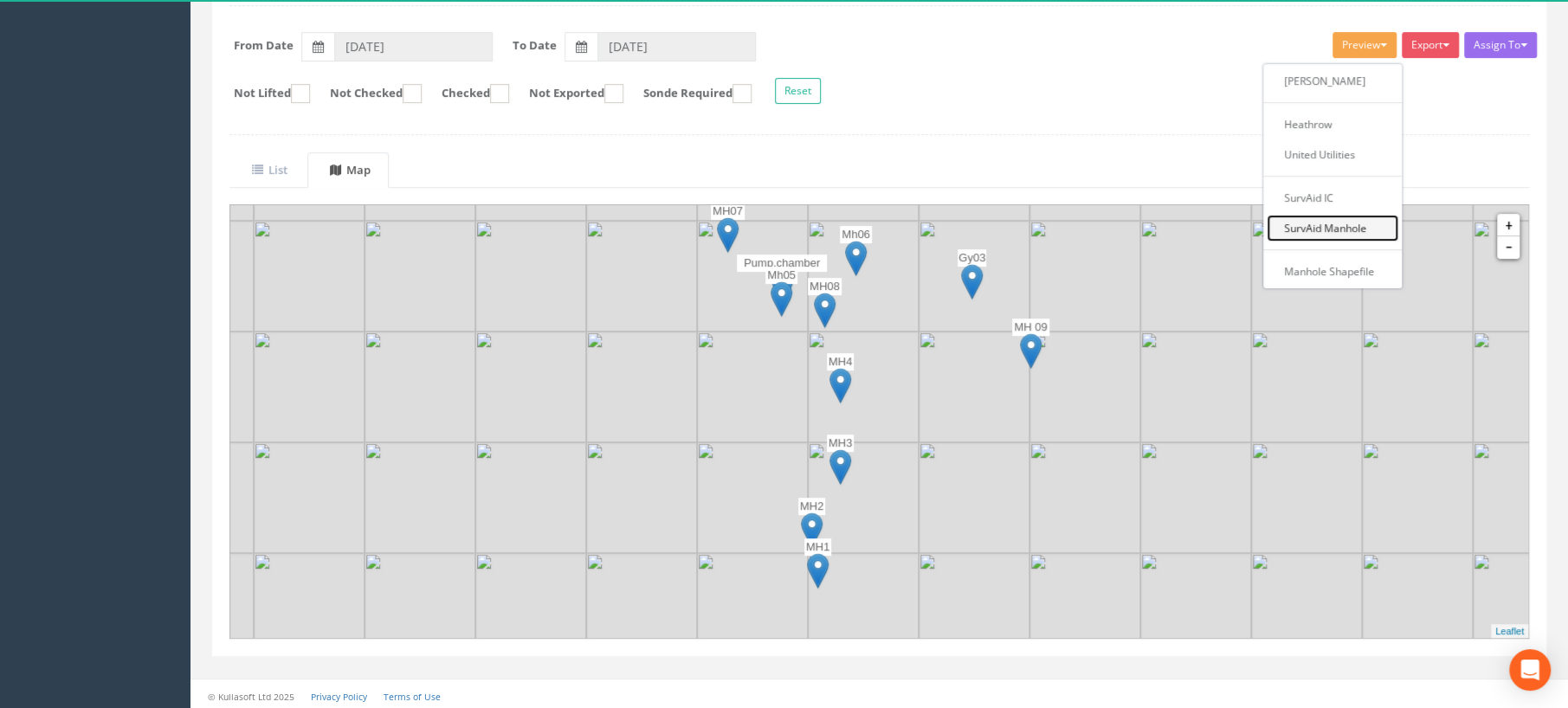 click on "SurvAid Manhole" at bounding box center (1332, 228) 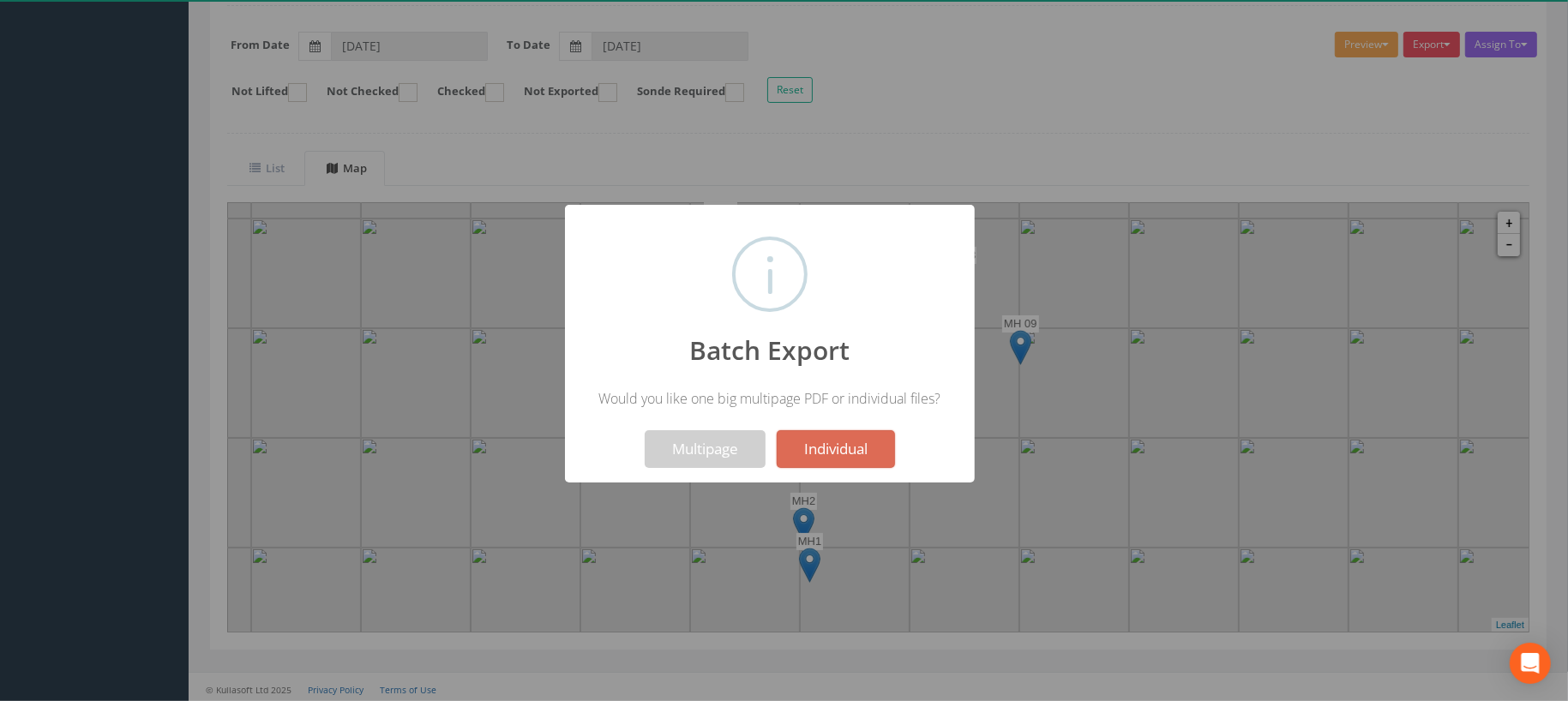 click at bounding box center (784, 350) 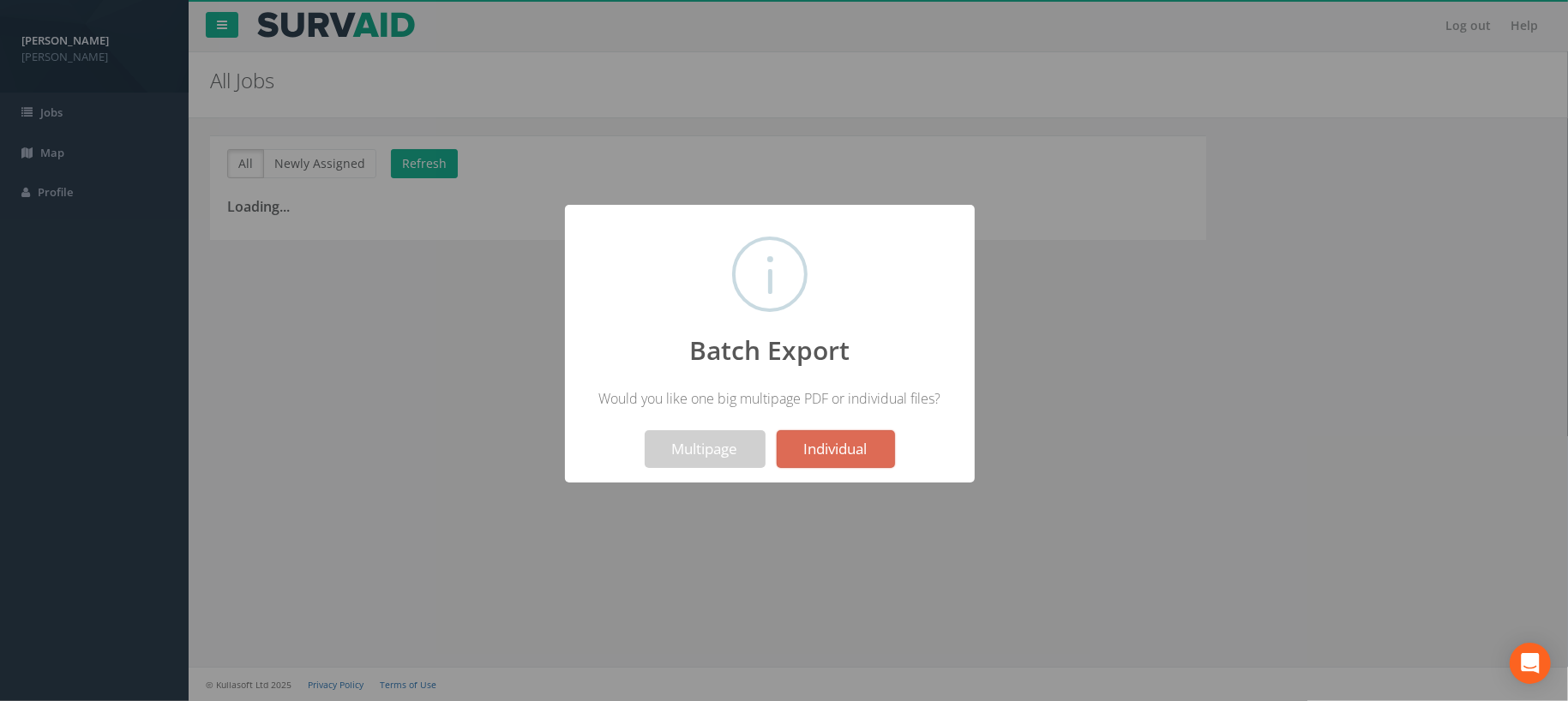 scroll, scrollTop: 0, scrollLeft: 0, axis: both 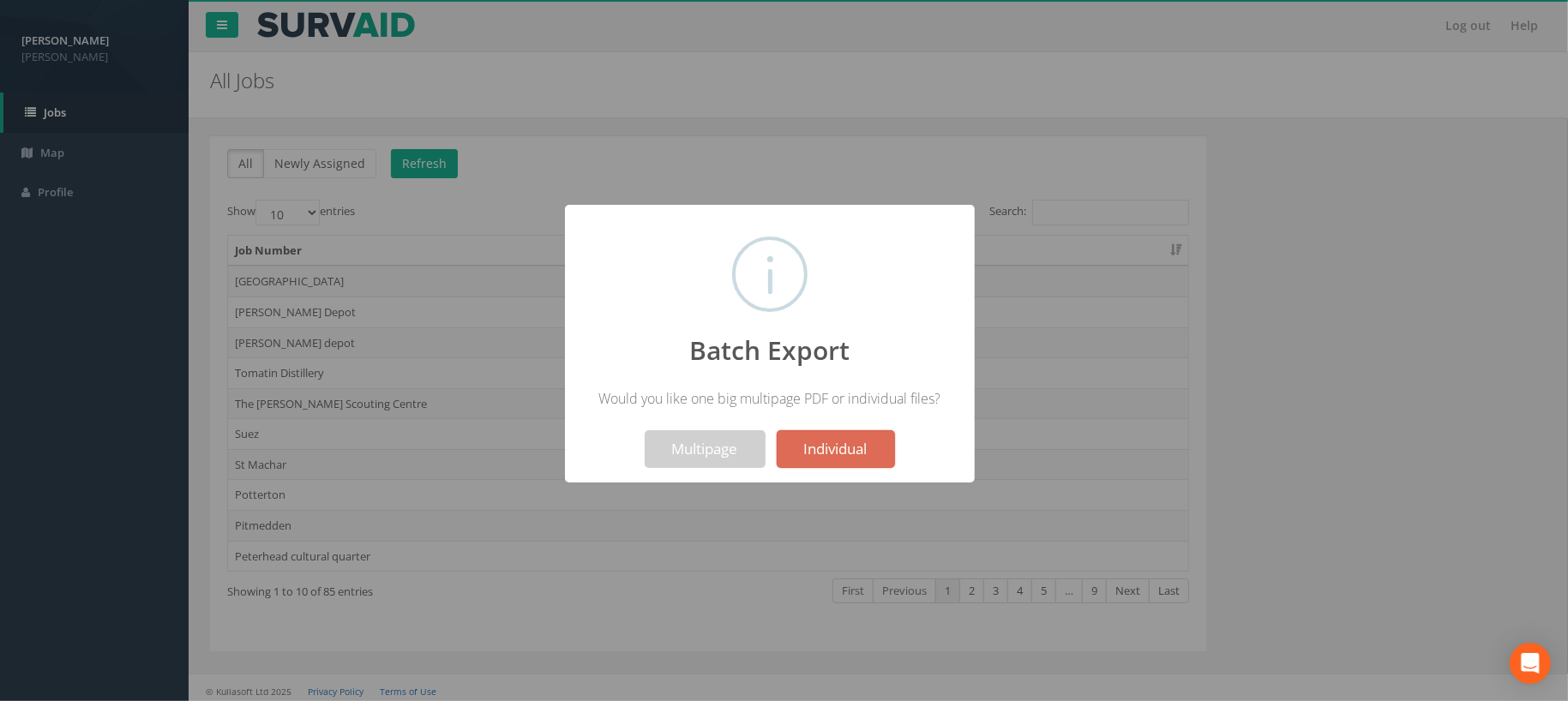 click at bounding box center (784, 350) 